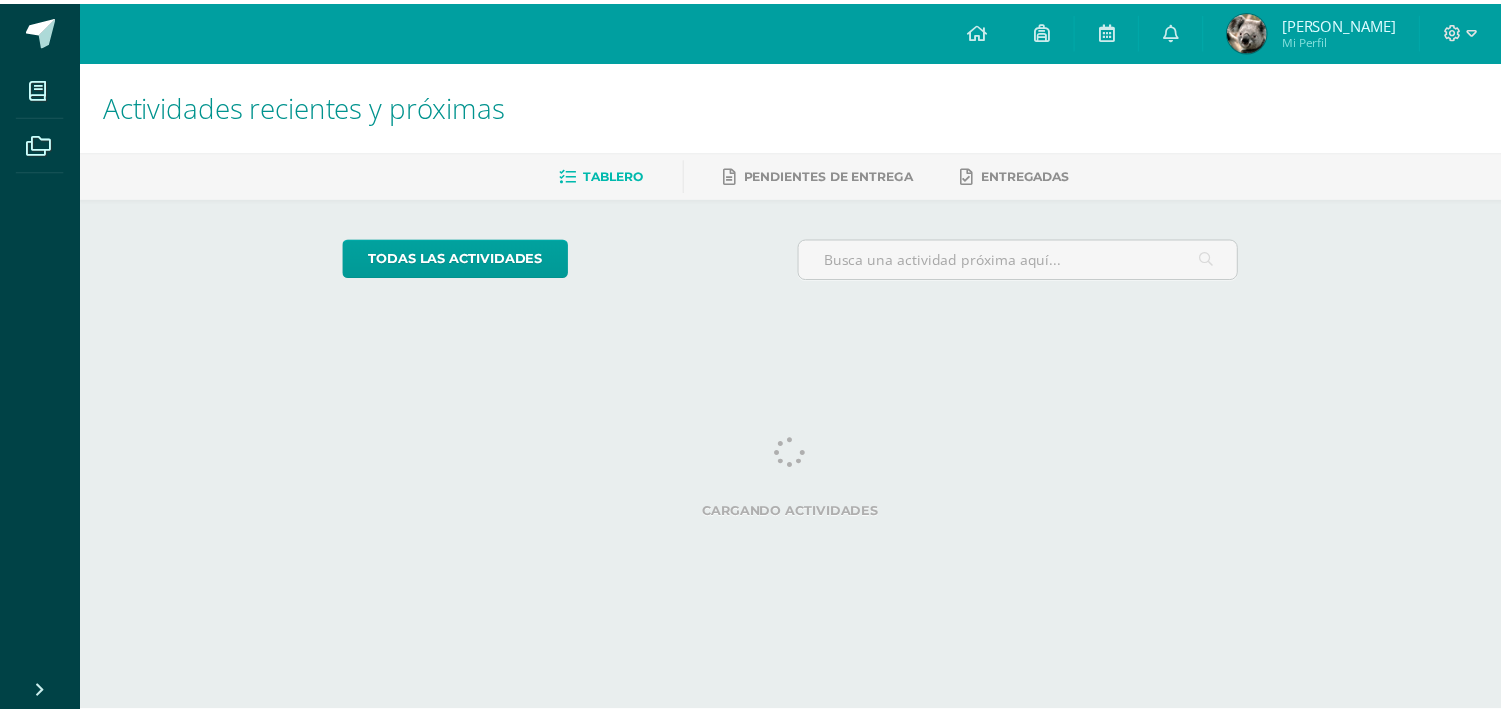 scroll, scrollTop: 0, scrollLeft: 0, axis: both 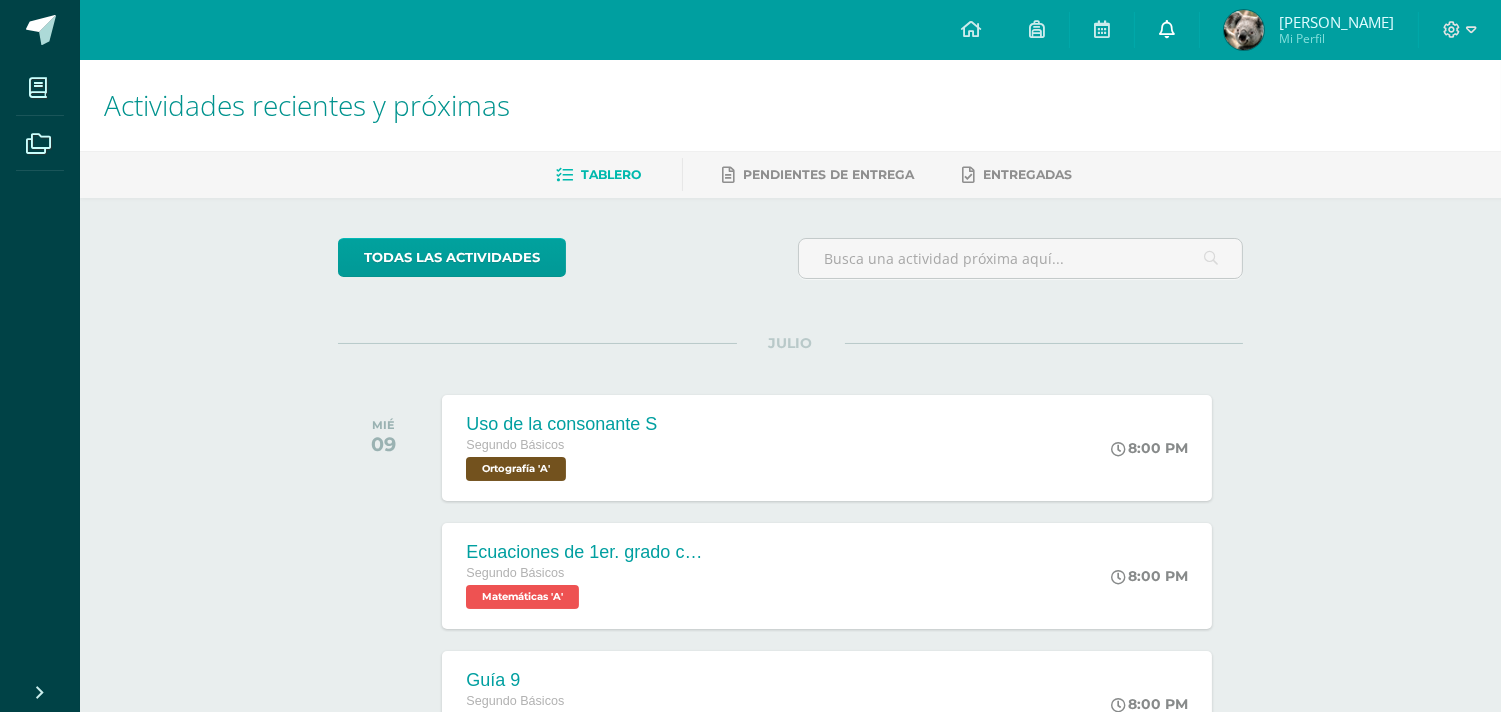 click at bounding box center (1167, 29) 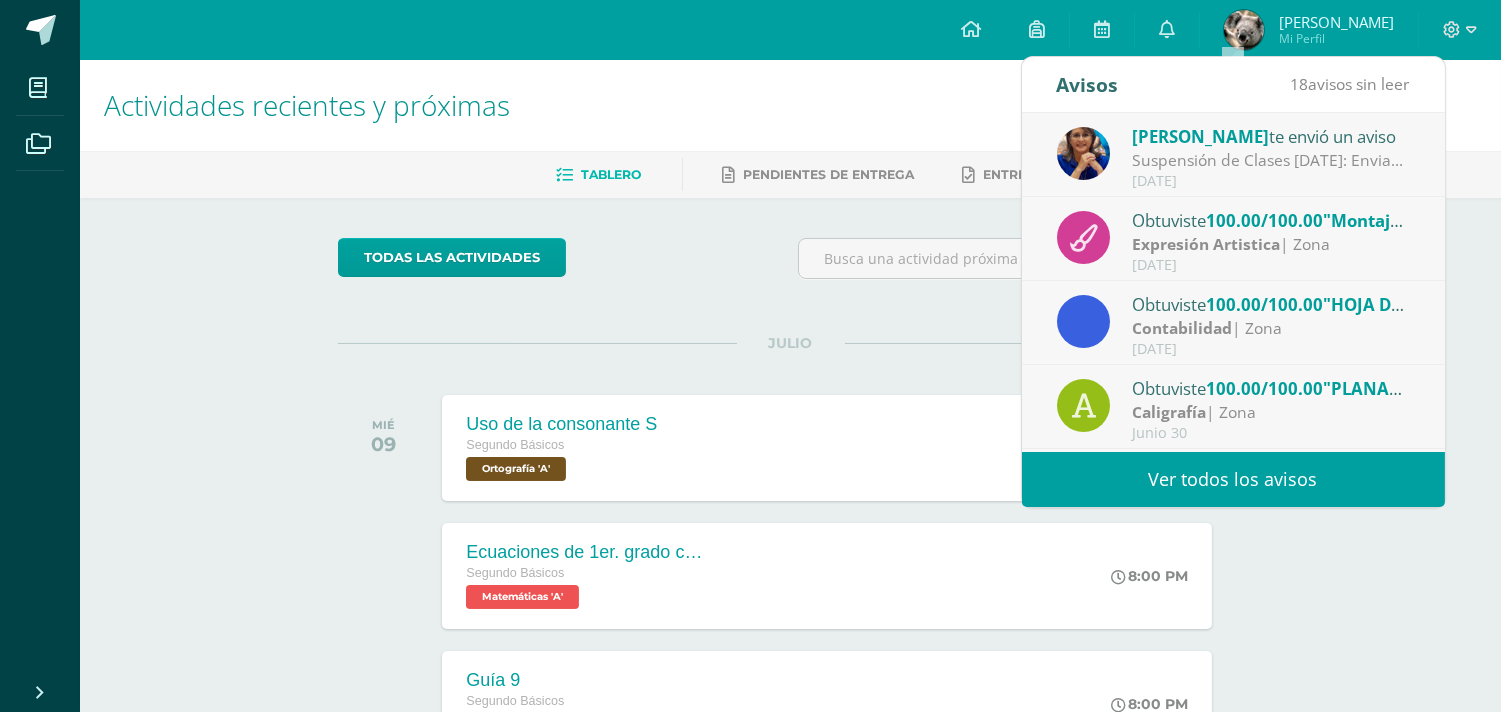 click on "[DATE]" at bounding box center [1271, 181] 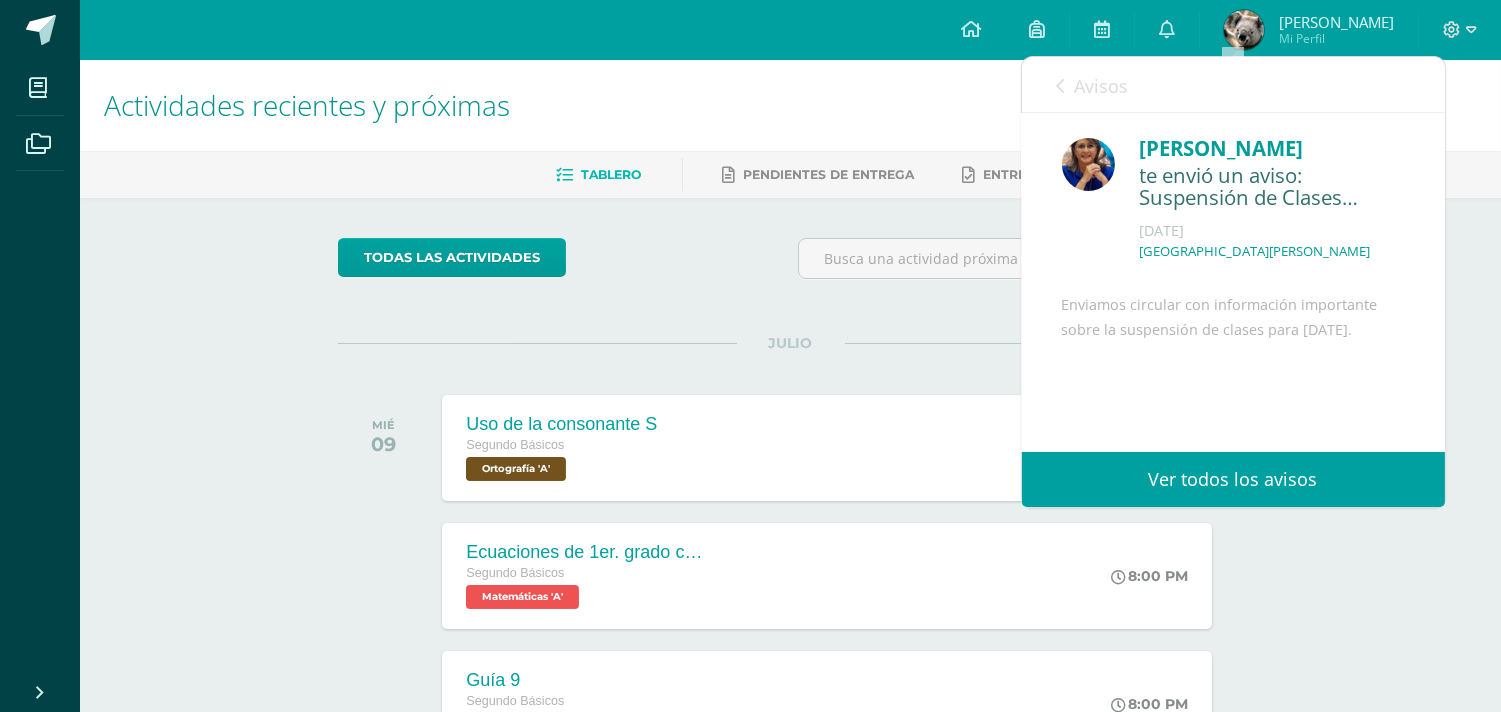 click on "Avisos" at bounding box center [1102, 86] 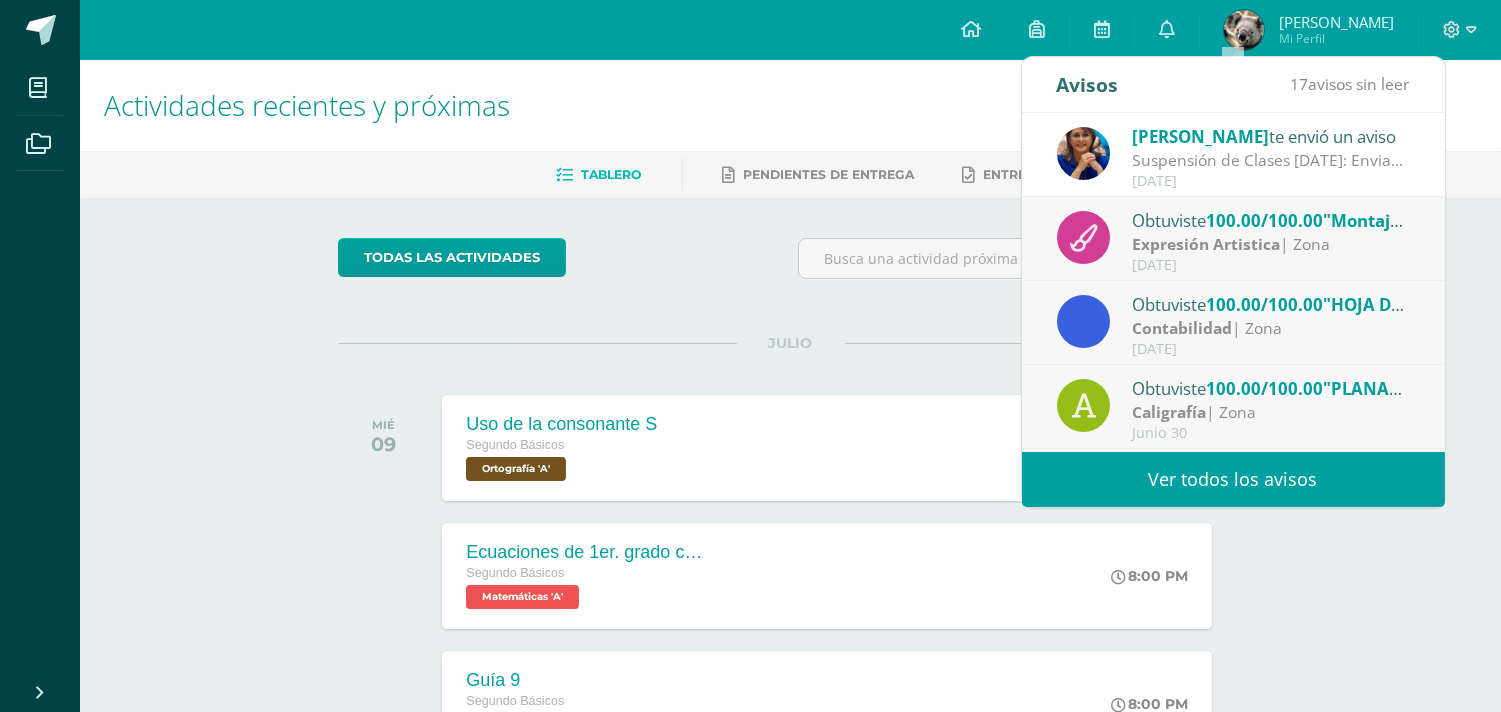 click on "Expresión Artistica" at bounding box center (1206, 244) 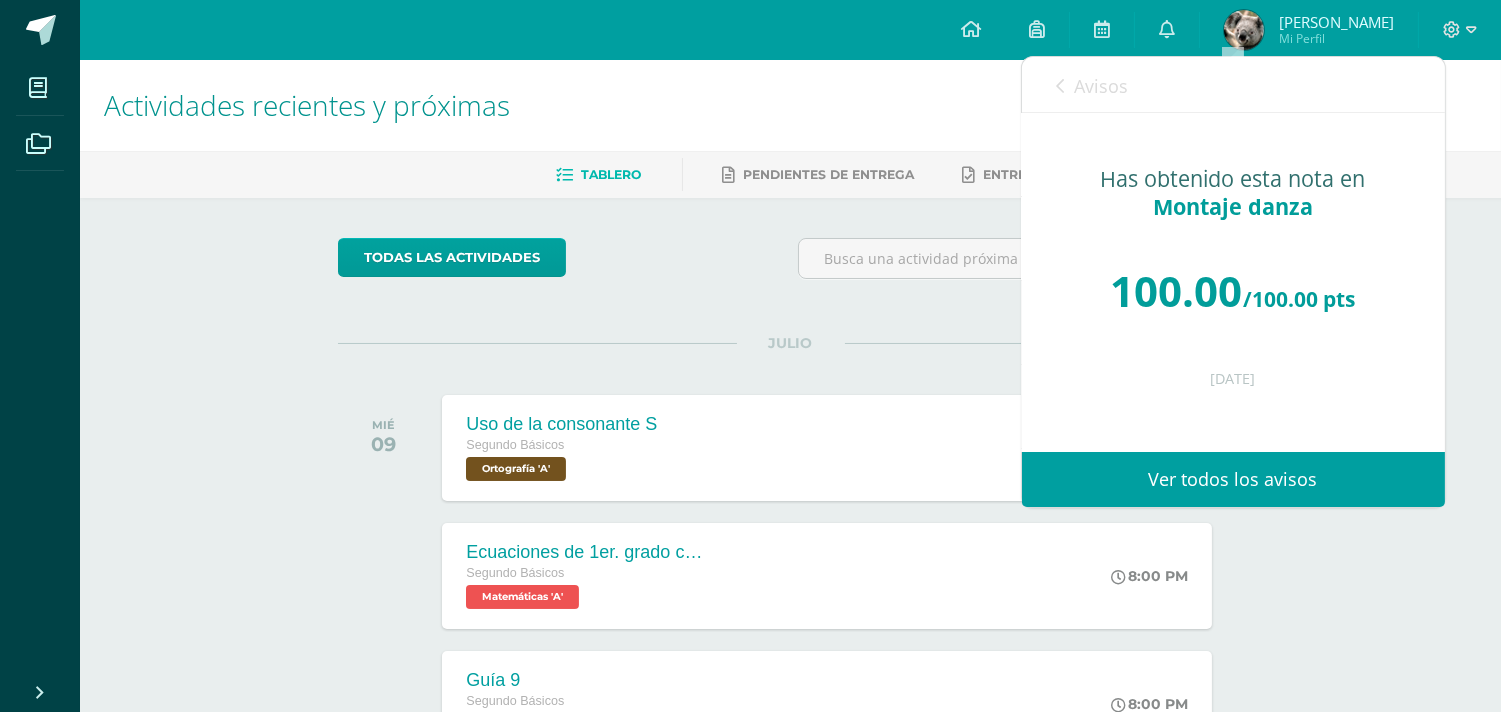 click on "Avisos" at bounding box center (1102, 86) 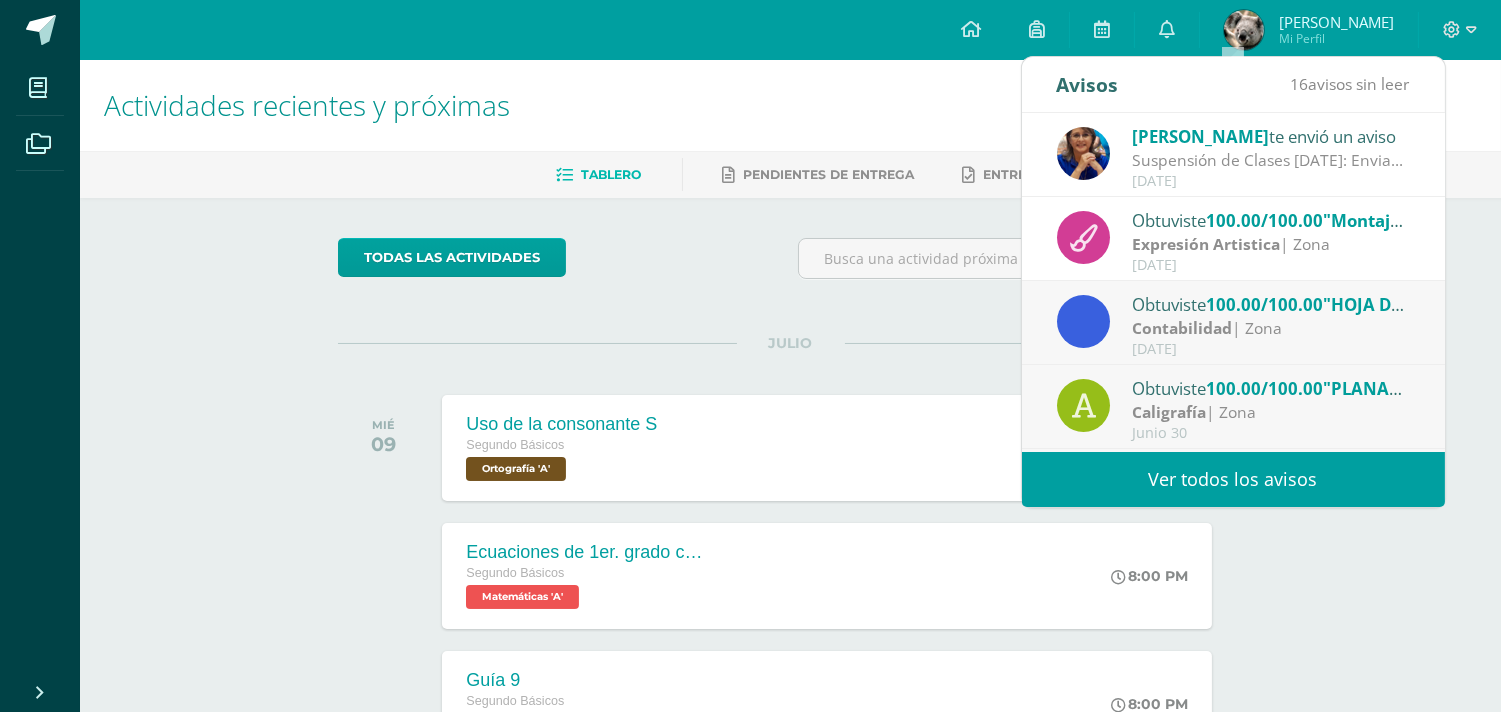 click on "Contabilidad" at bounding box center [1182, 328] 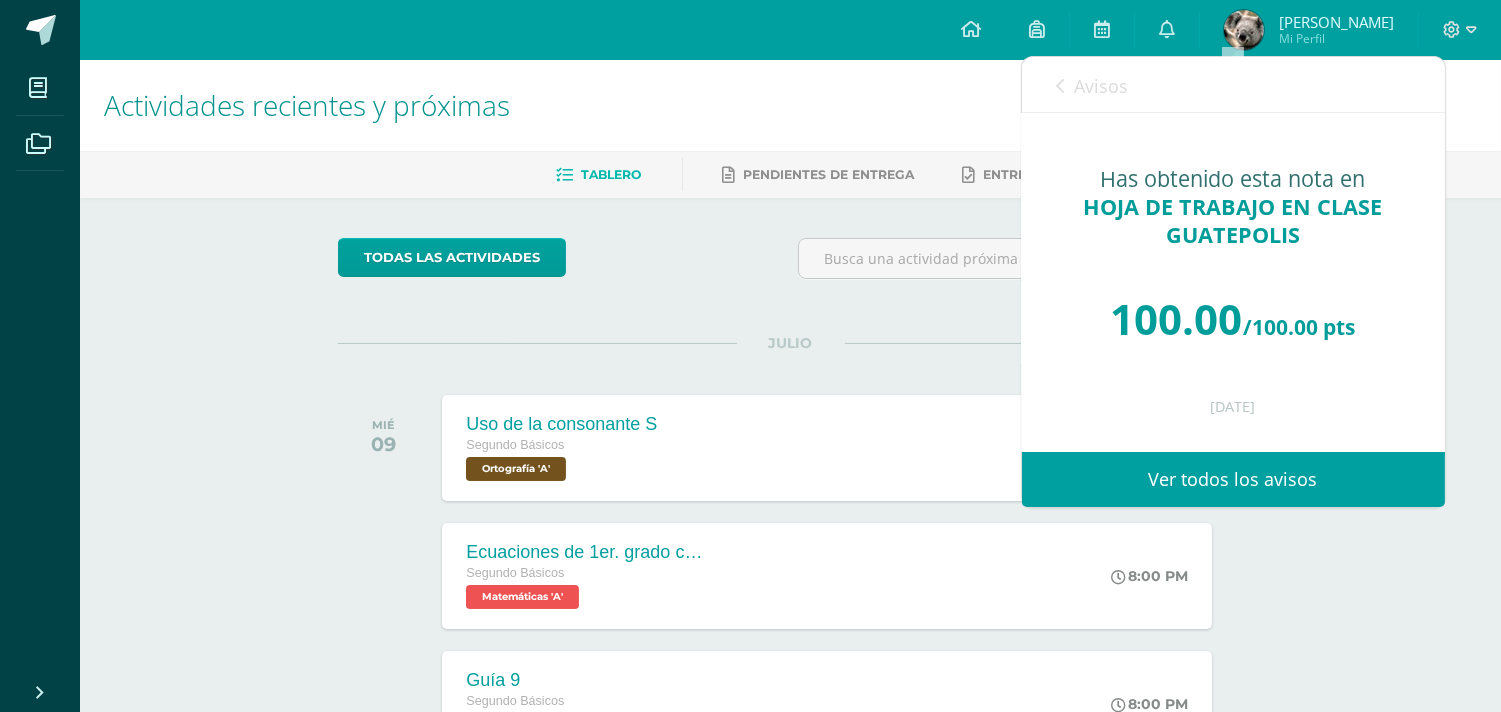 click on "Avisos" at bounding box center [1102, 86] 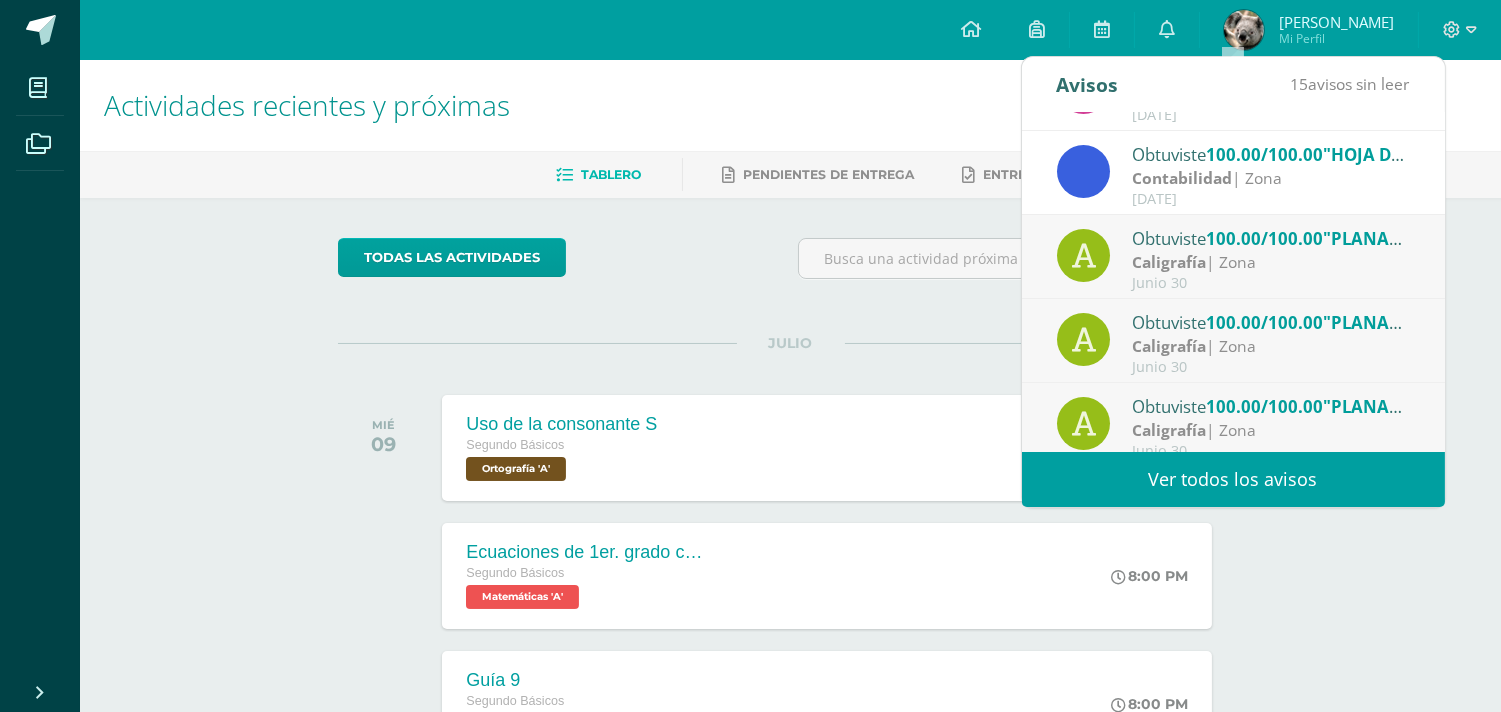scroll, scrollTop: 157, scrollLeft: 0, axis: vertical 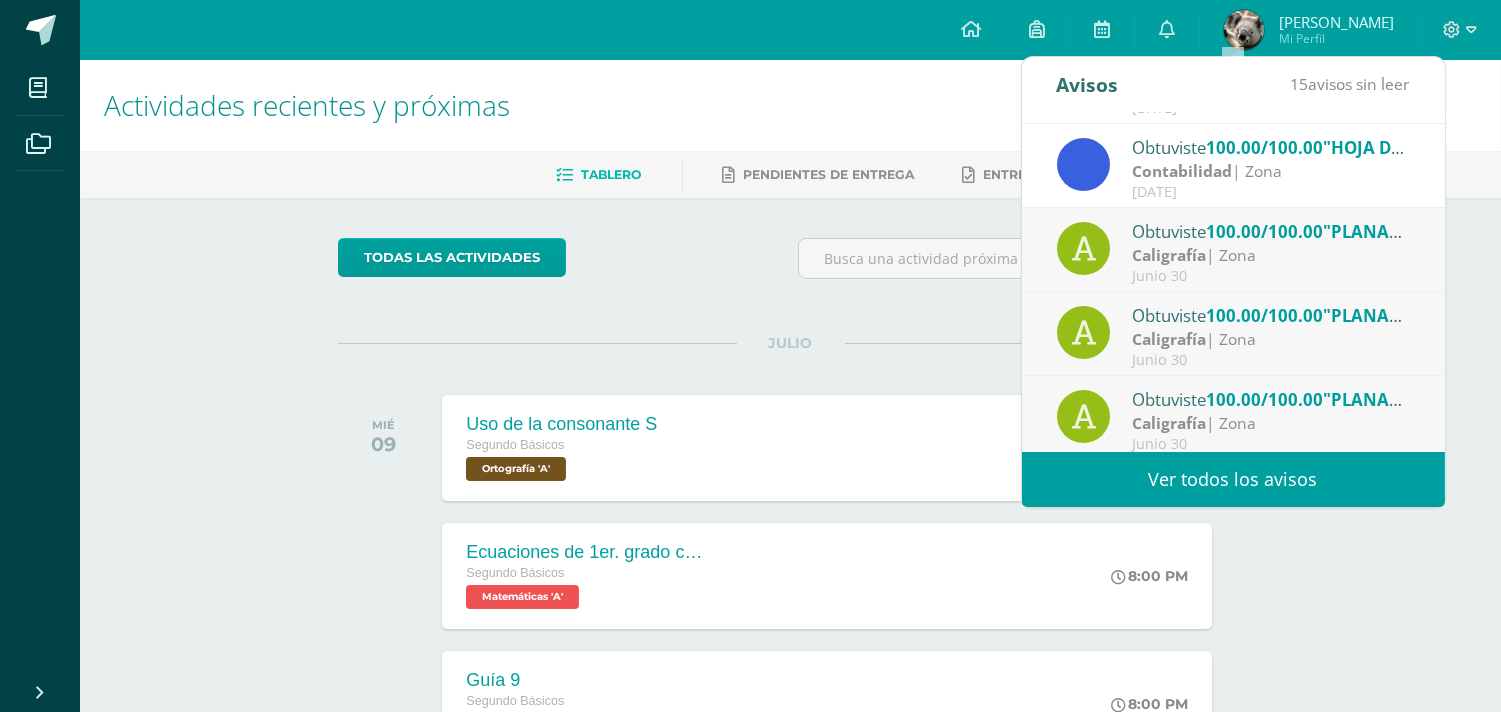 click on "Obtuviste
100.00/100.00  "PLANAS DE LA LETRA M y m MAYÚSCULA Y MINÚSCULA"
en
Caligrafía Caligrafía
| Zona
Junio 30" at bounding box center [1233, 250] 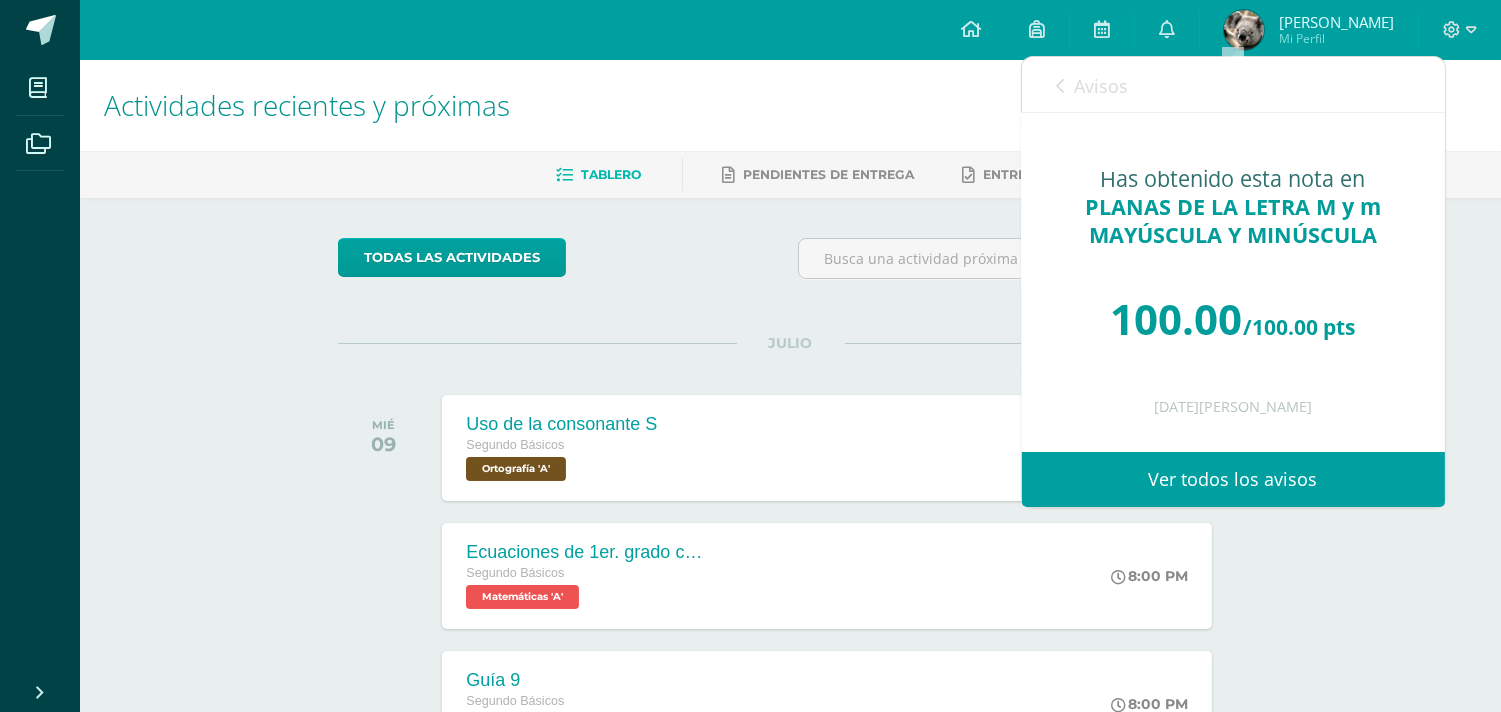 click on "Avisos" at bounding box center [1093, 85] 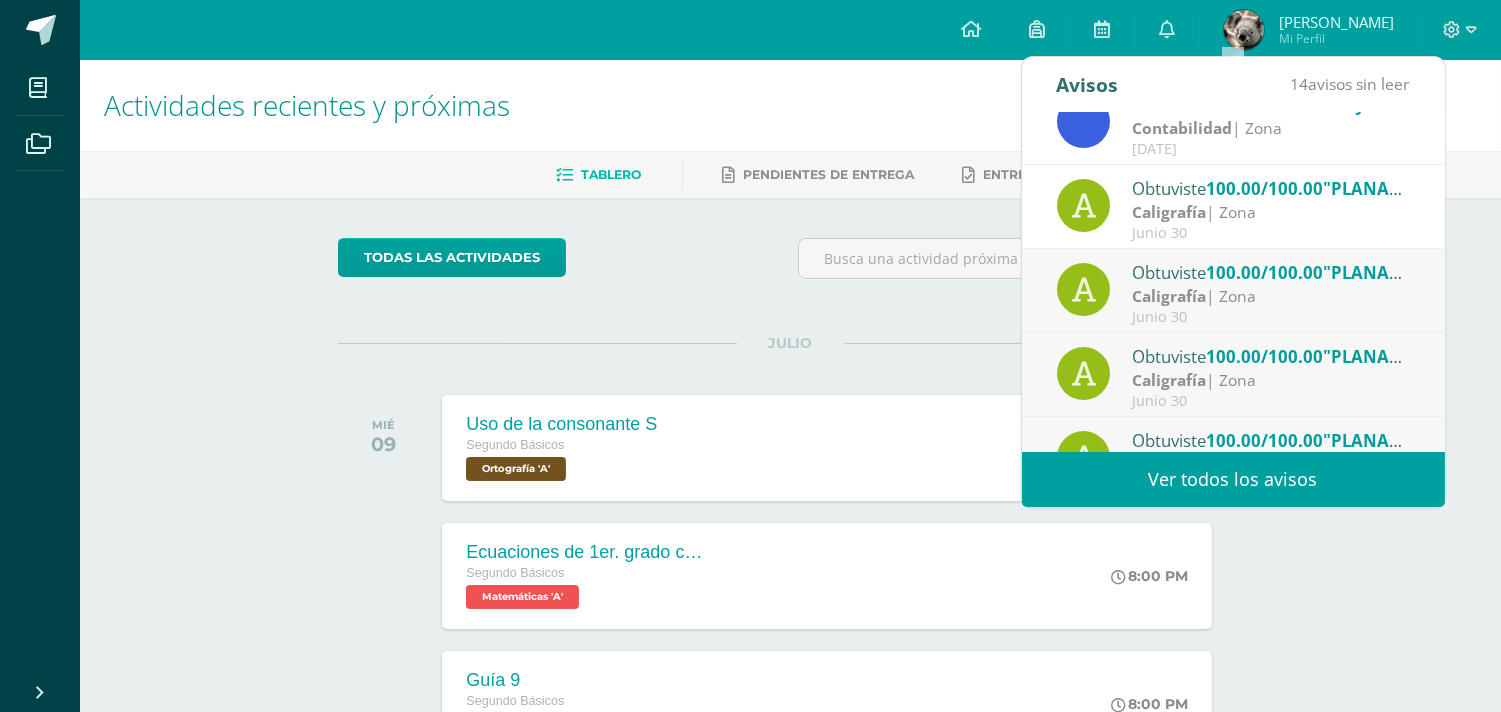 scroll, scrollTop: 333, scrollLeft: 0, axis: vertical 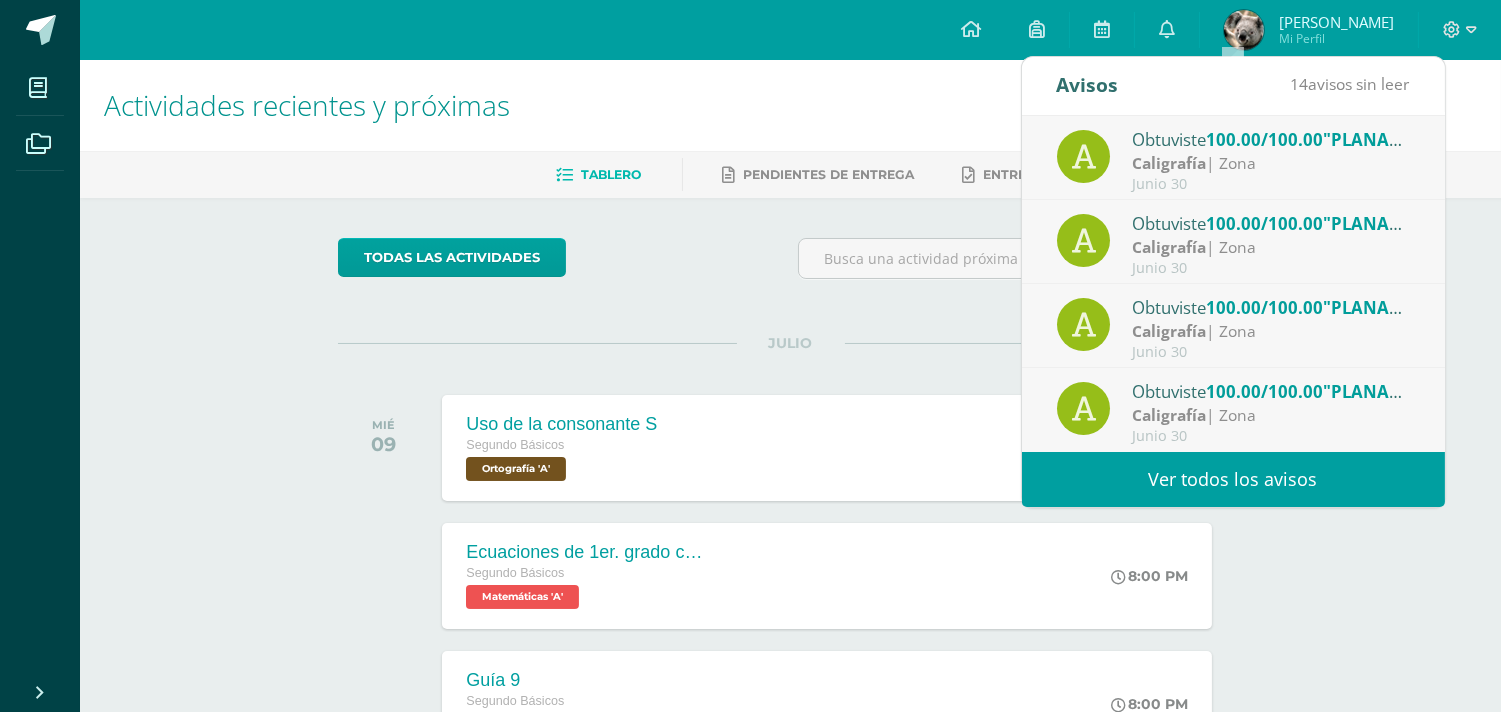 click on "Caligrafía
| Zona" at bounding box center (1271, 415) 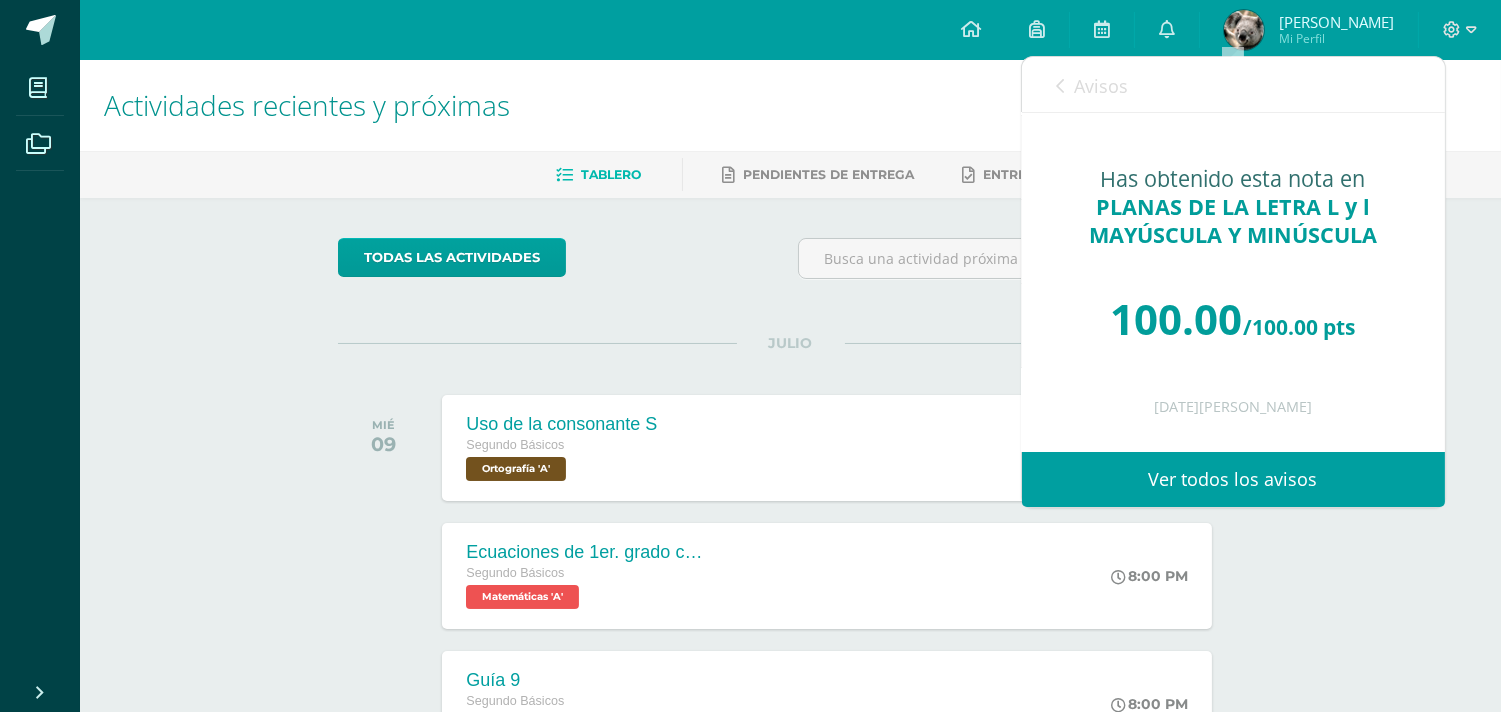 click at bounding box center (1061, 86) 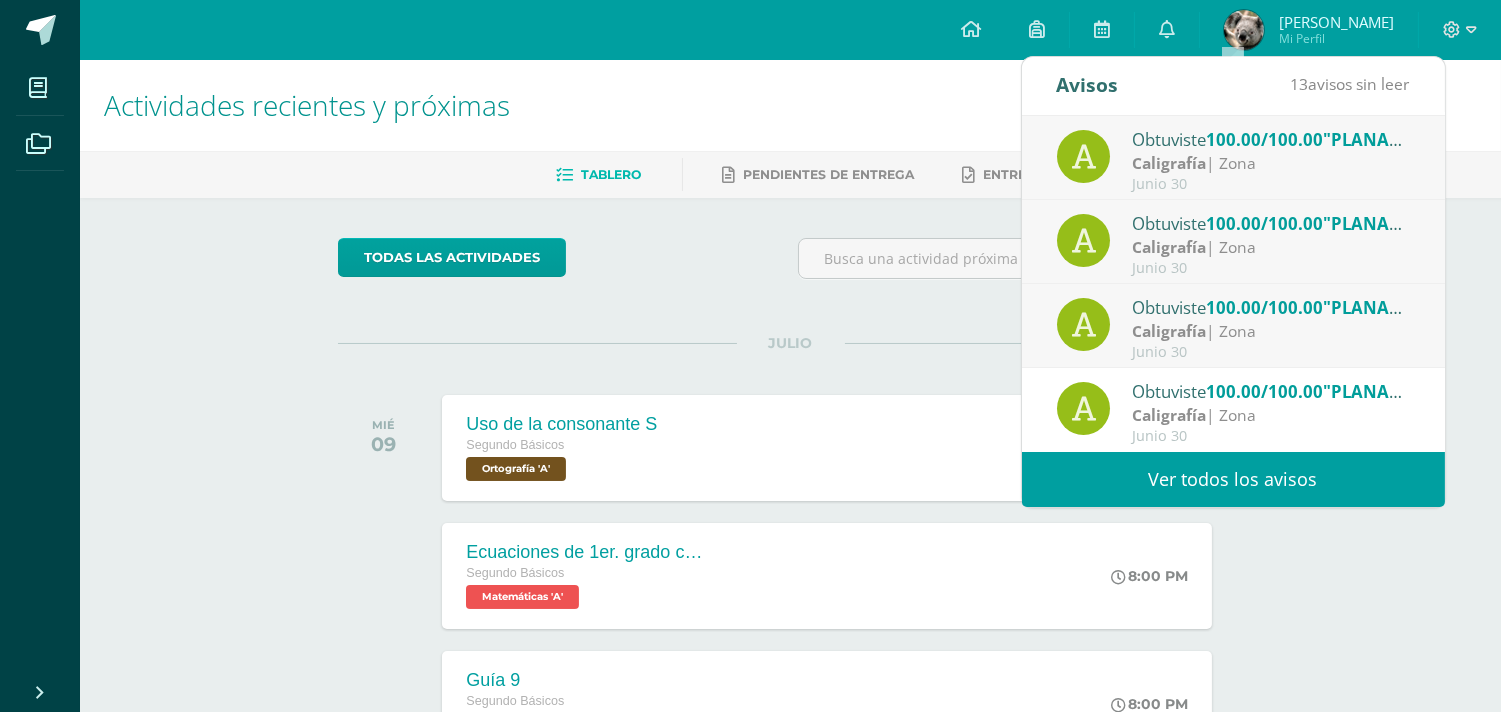 click on "Caligrafía
| Zona" at bounding box center (1271, 331) 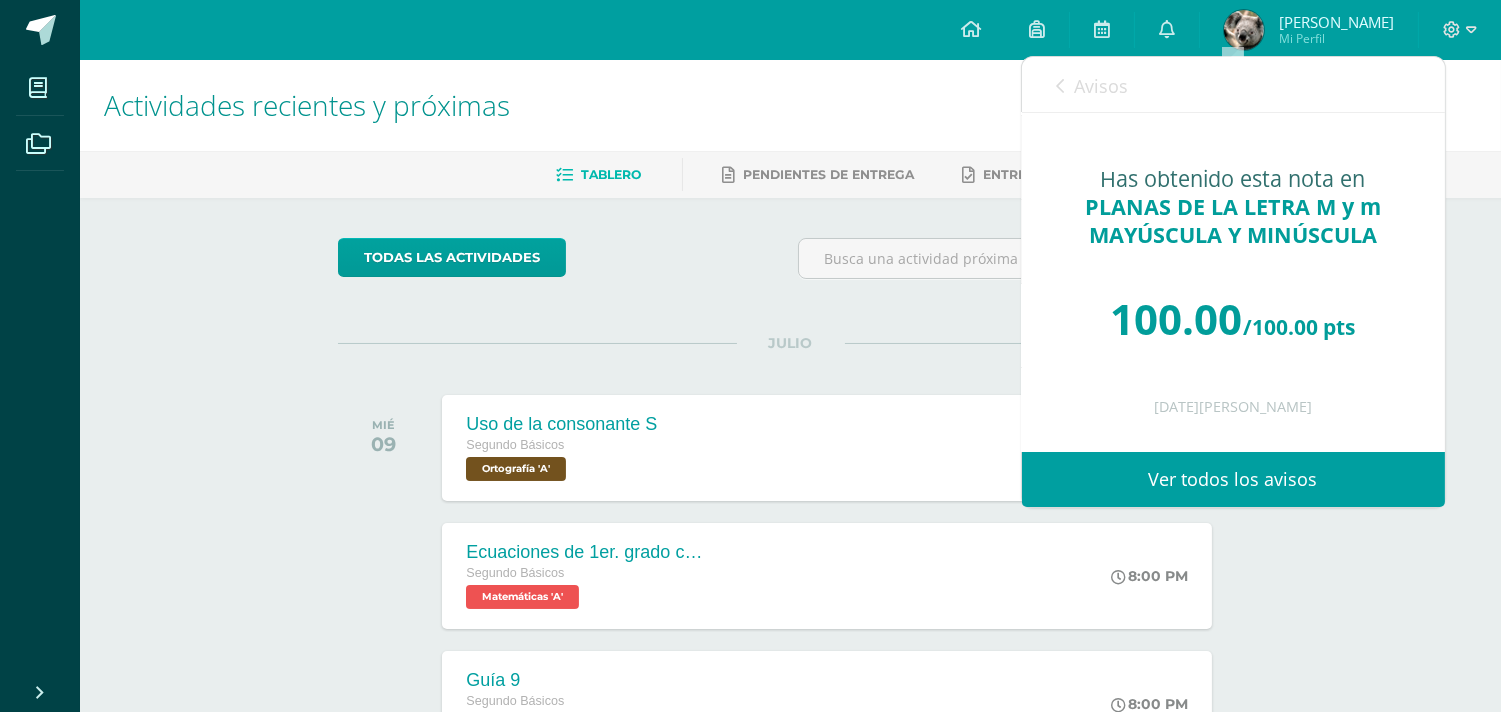 click on "Avisos" at bounding box center (1102, 86) 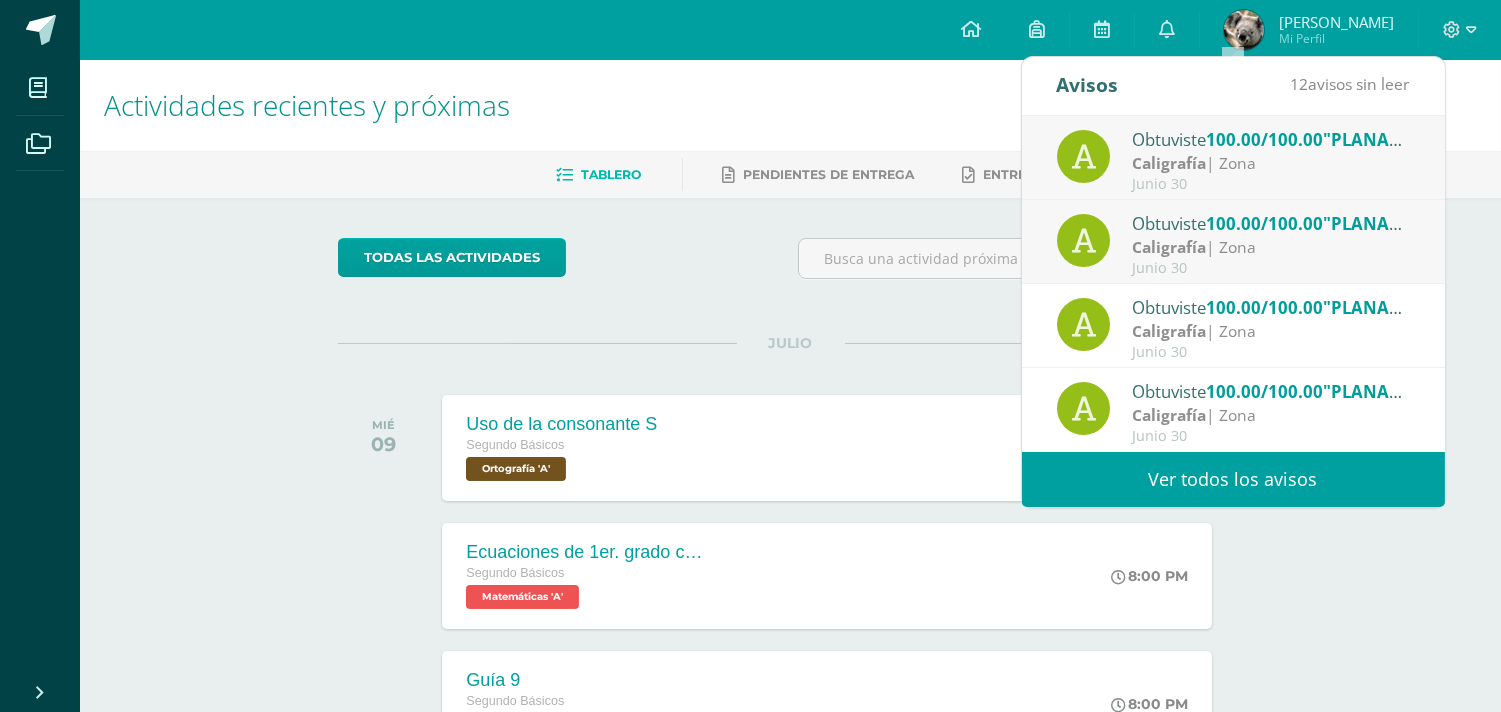 click on "Caligrafía
| Zona" at bounding box center (1271, 247) 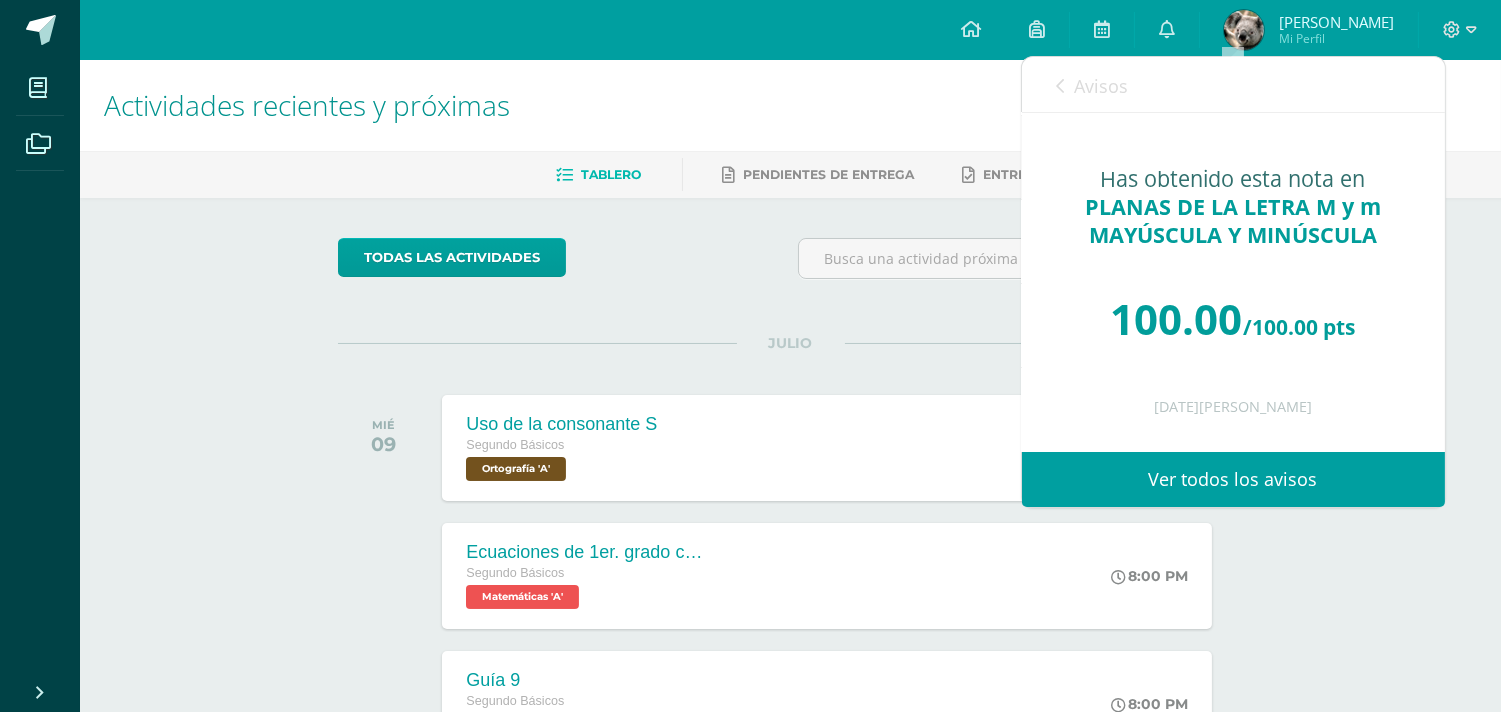 click on "Avisos" at bounding box center [1093, 85] 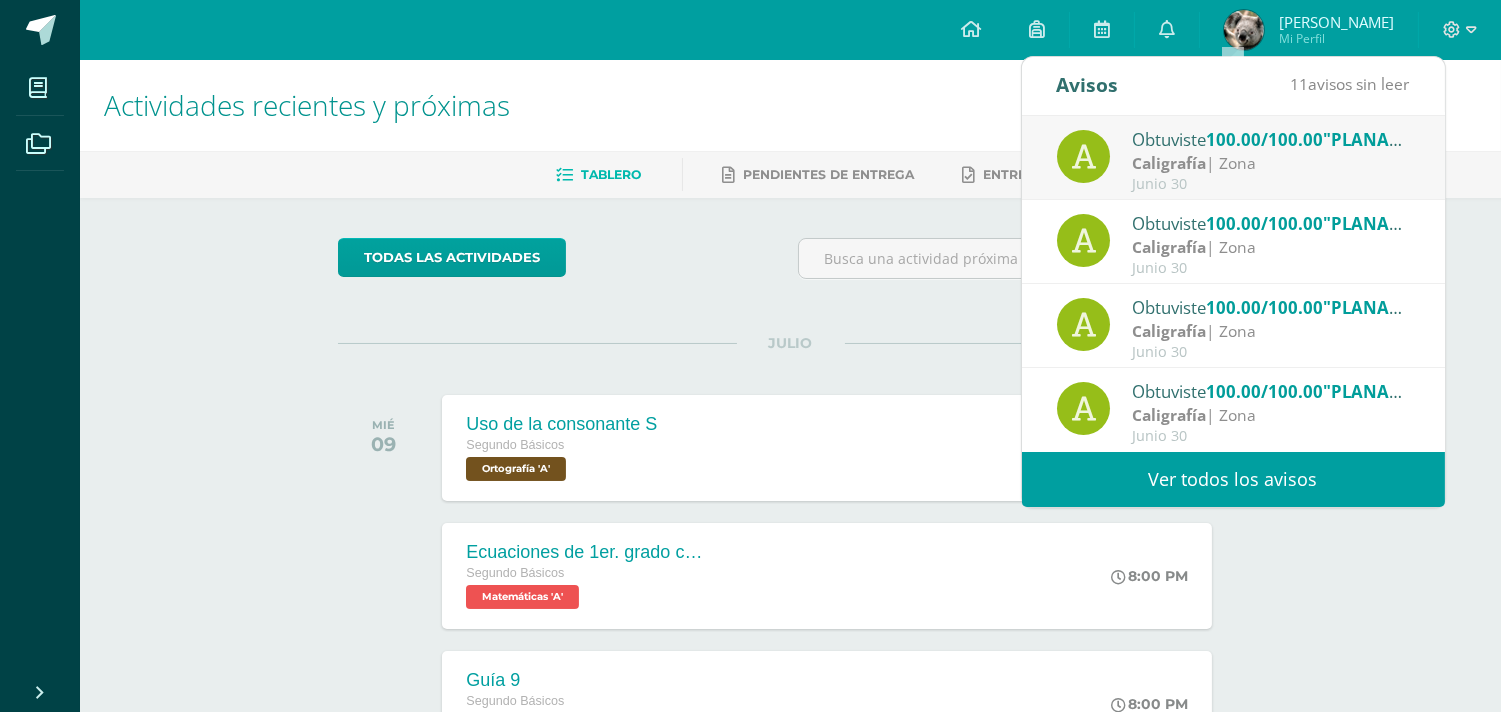 click on "Junio 30" at bounding box center (1271, 184) 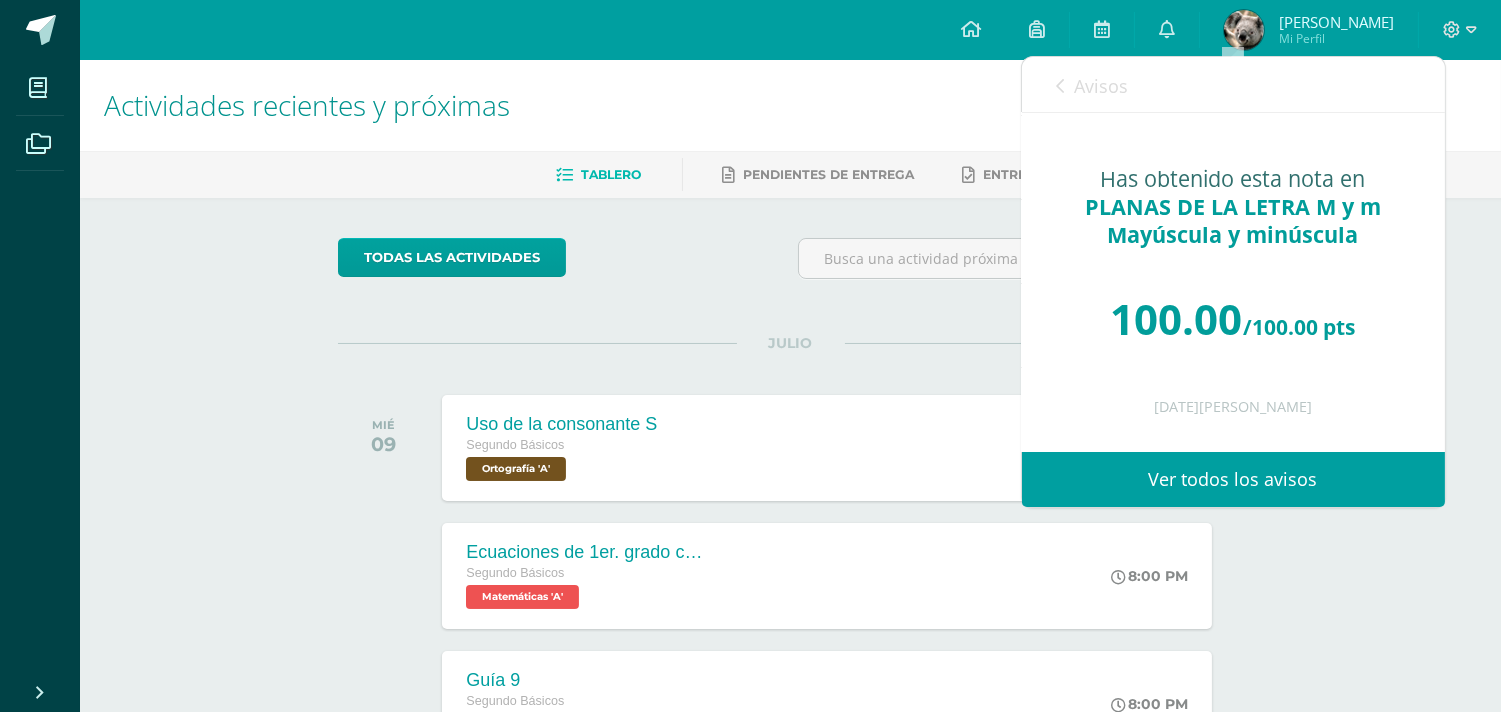 click on "Avisos" at bounding box center [1093, 85] 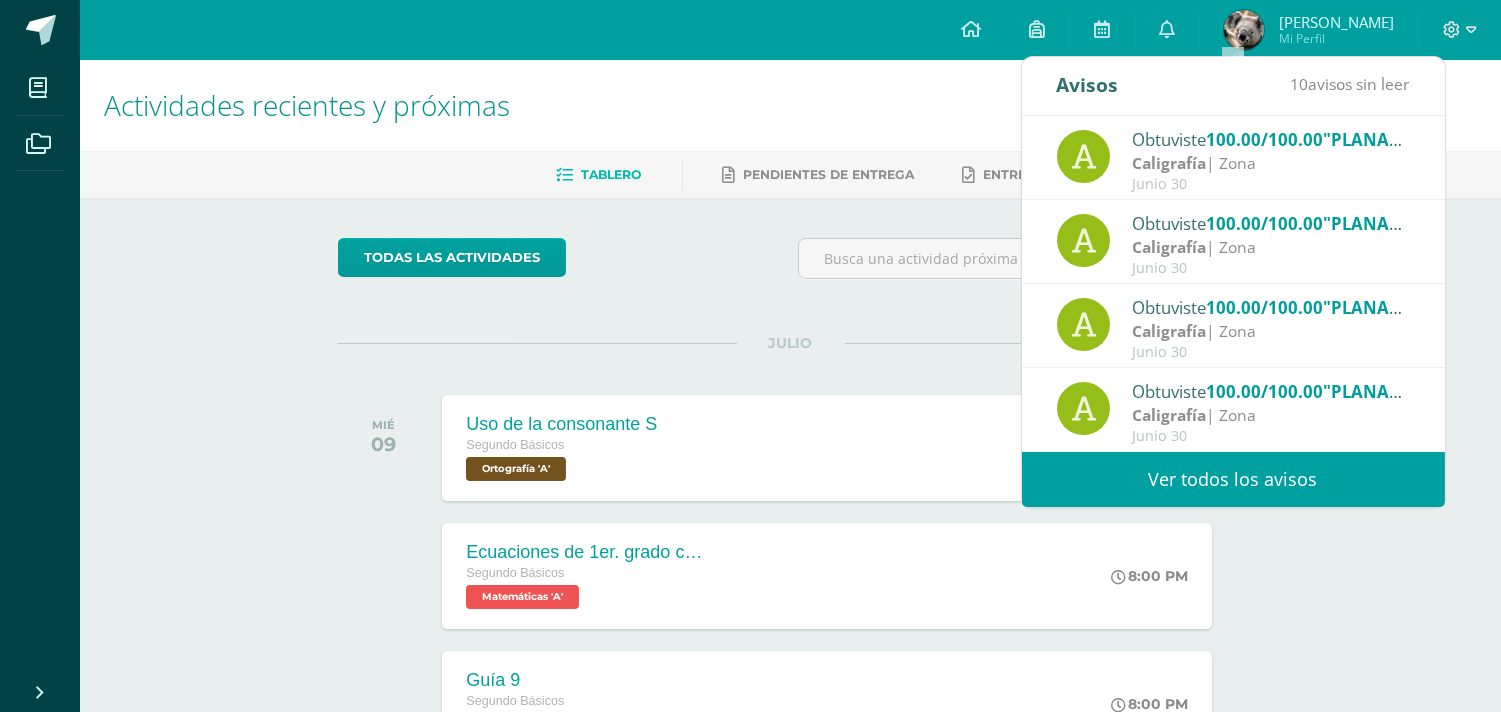 click on "Ver todos los avisos" at bounding box center [1233, 479] 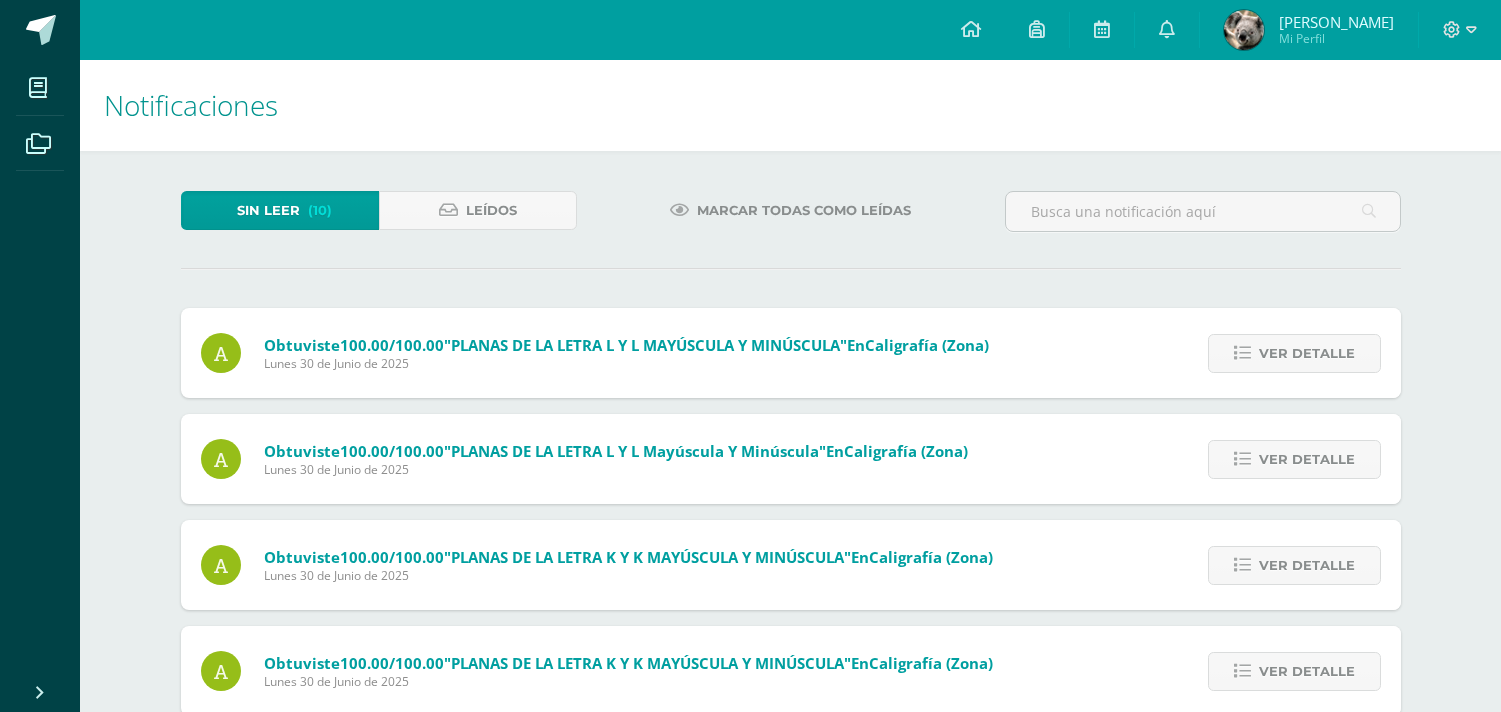 scroll, scrollTop: 0, scrollLeft: 0, axis: both 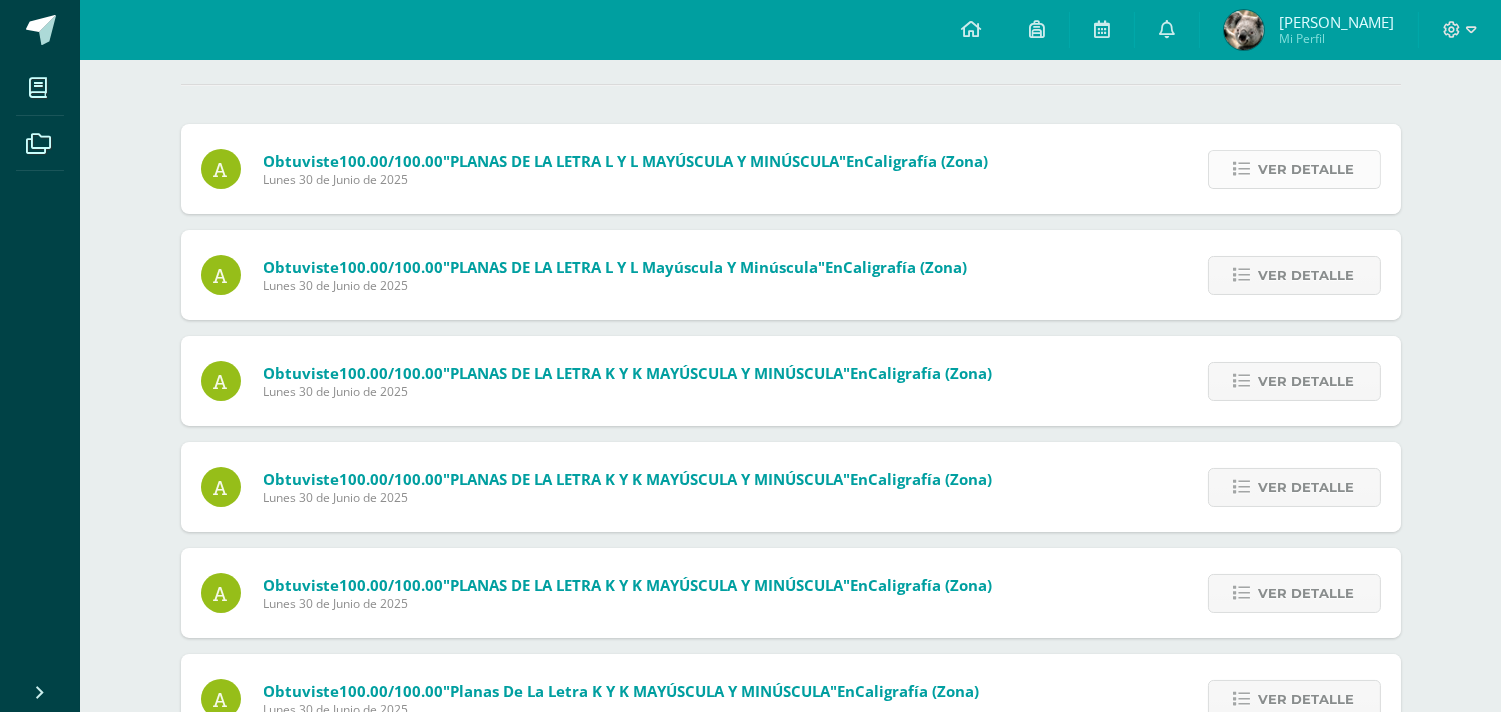 click on "Ver detalle" at bounding box center (1307, 169) 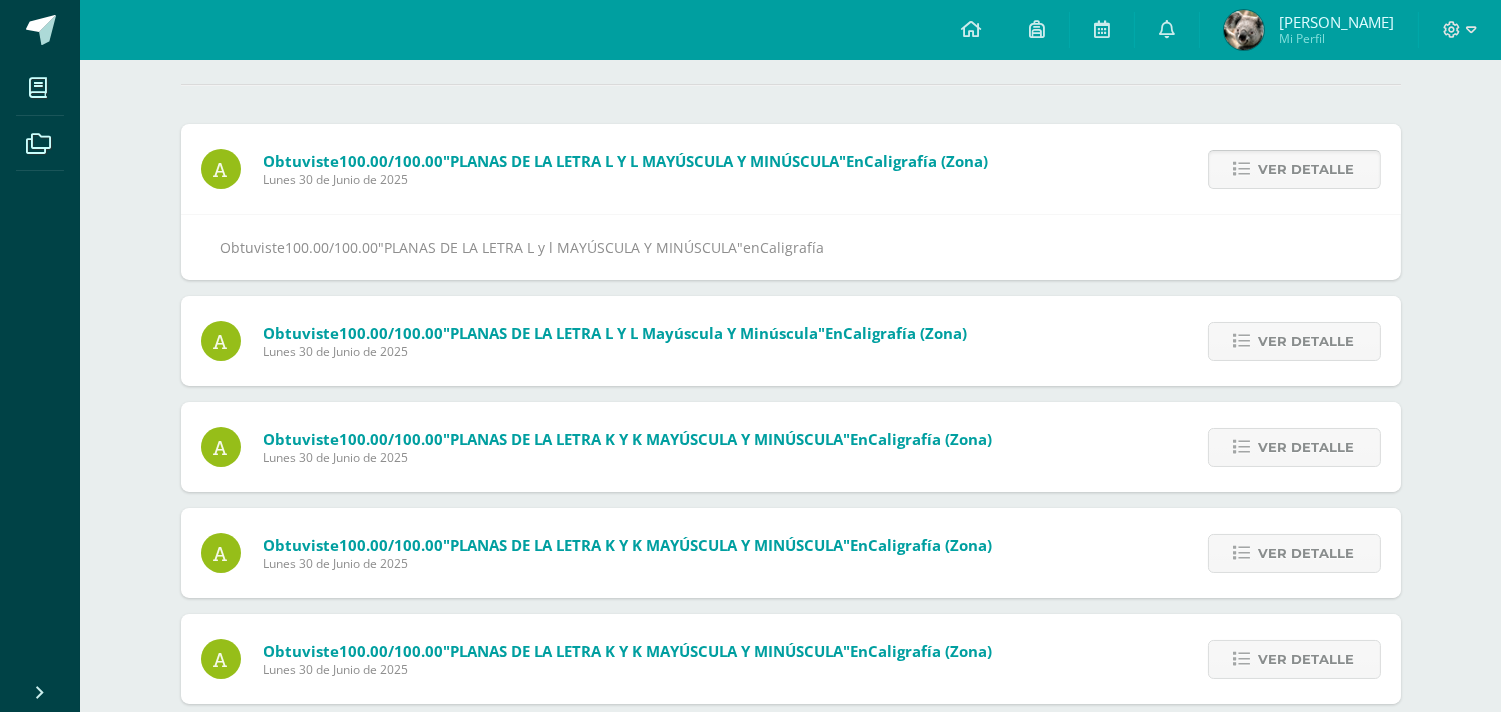 click on "Ver detalle" at bounding box center (1307, 169) 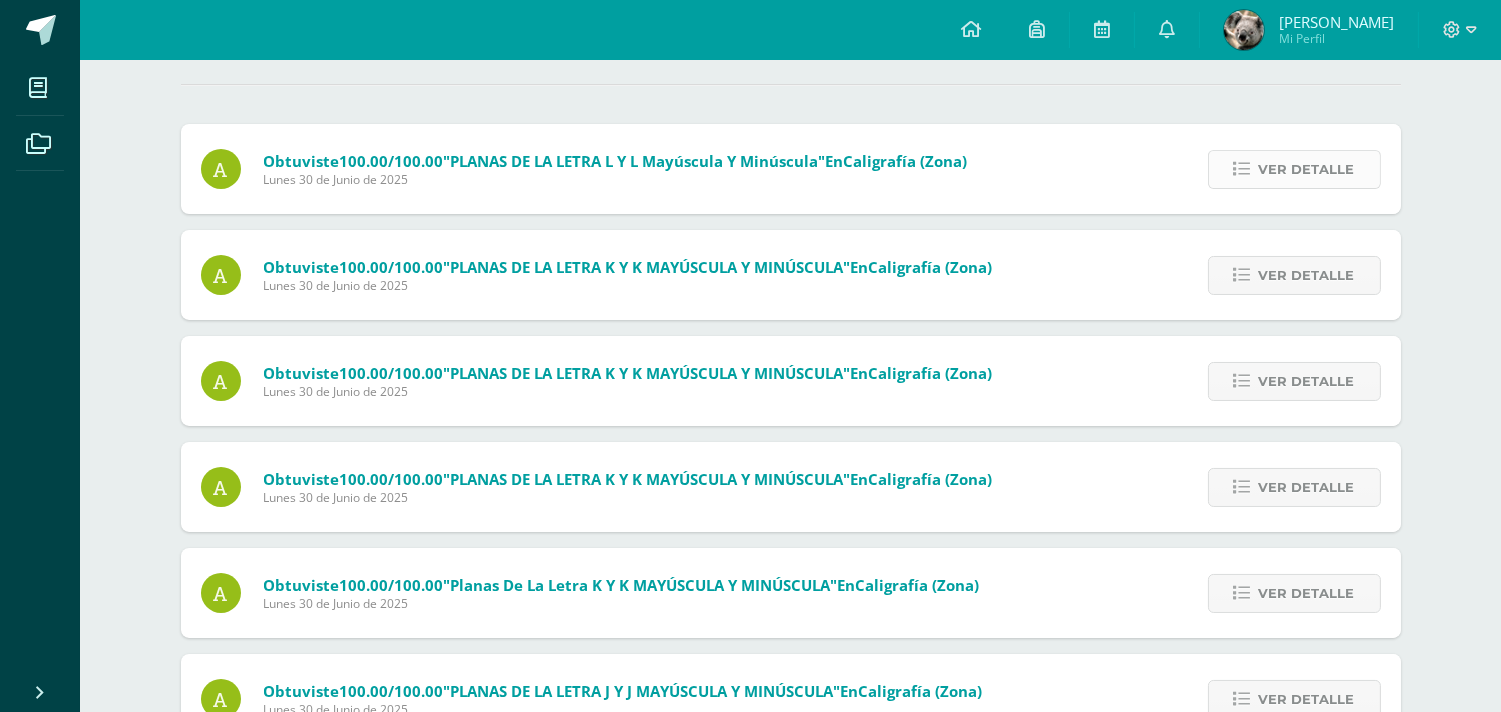 click on "Ver detalle" at bounding box center (1307, 169) 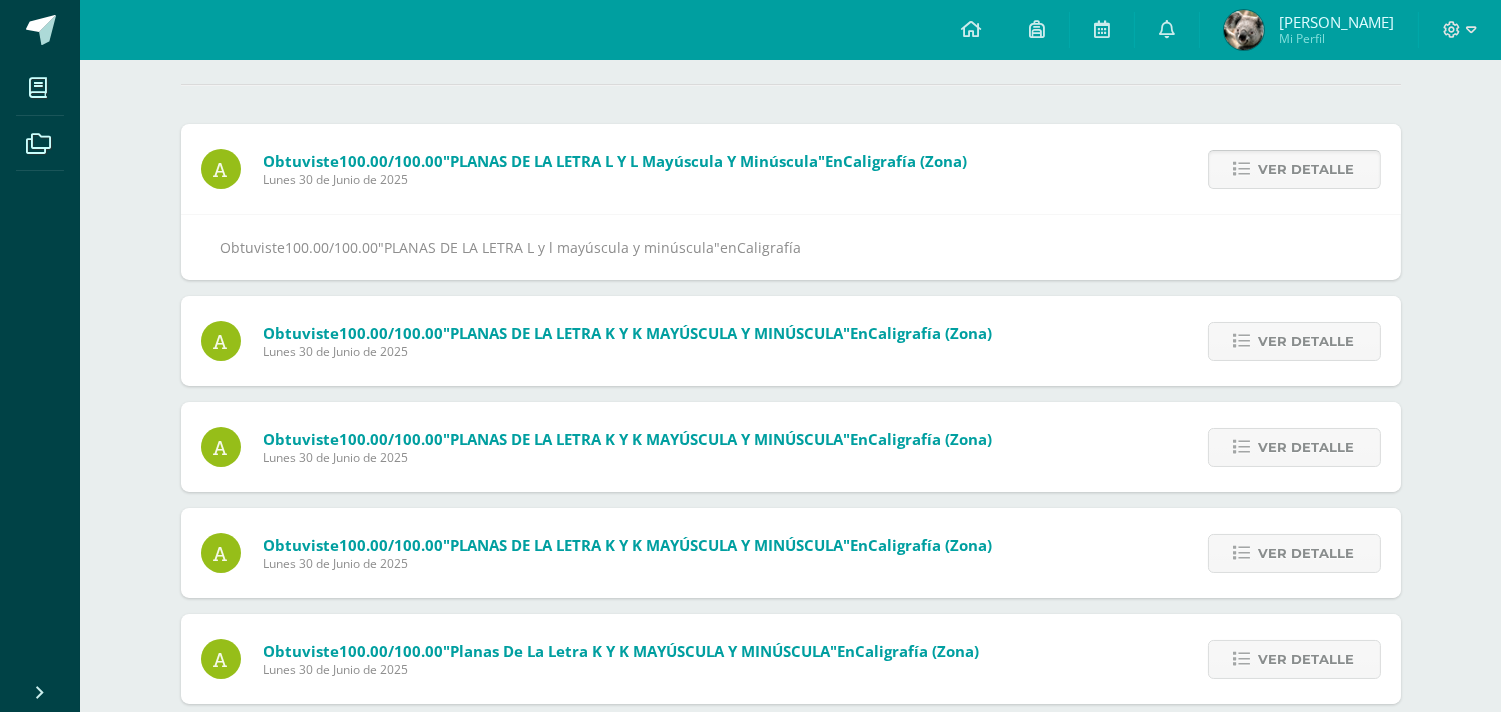 click on "Ver detalle" at bounding box center [1307, 169] 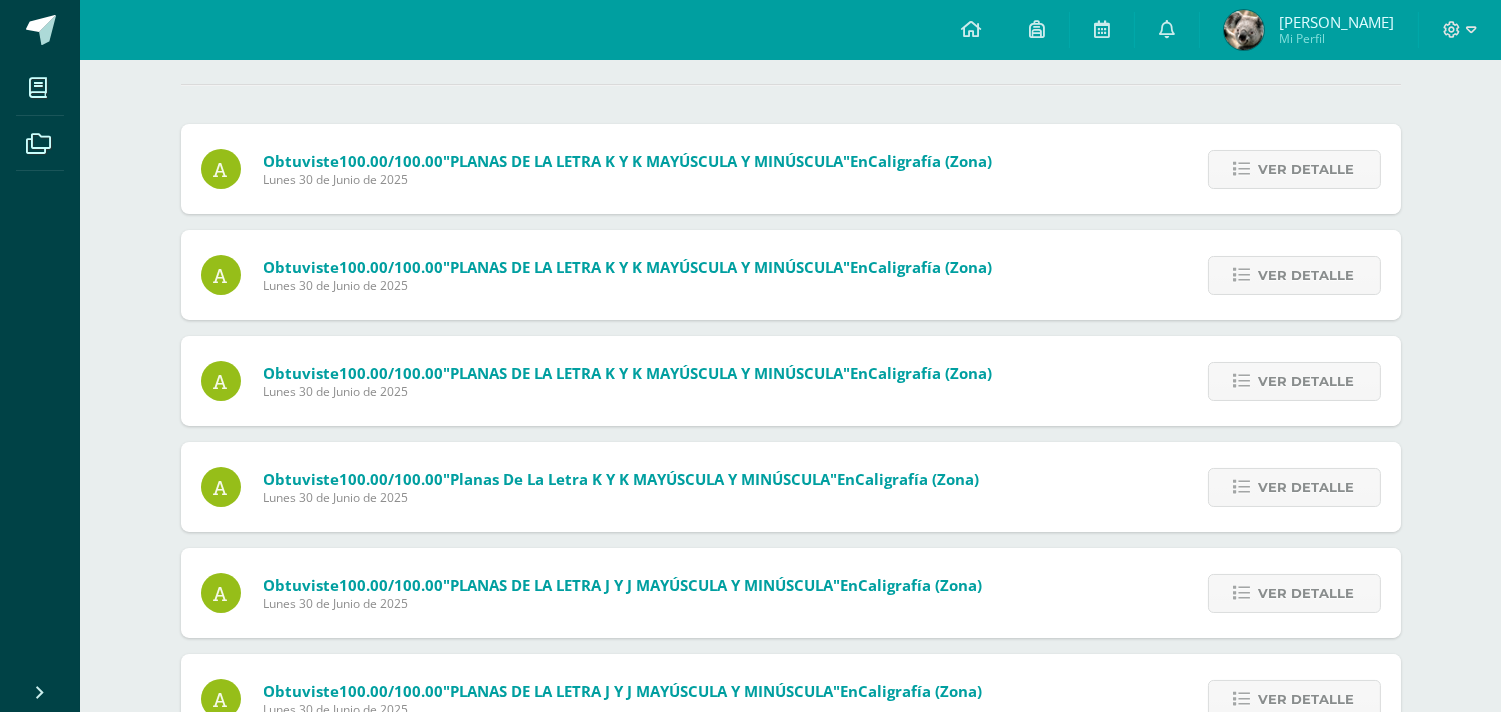 click on "Ver detalle" at bounding box center [1307, 169] 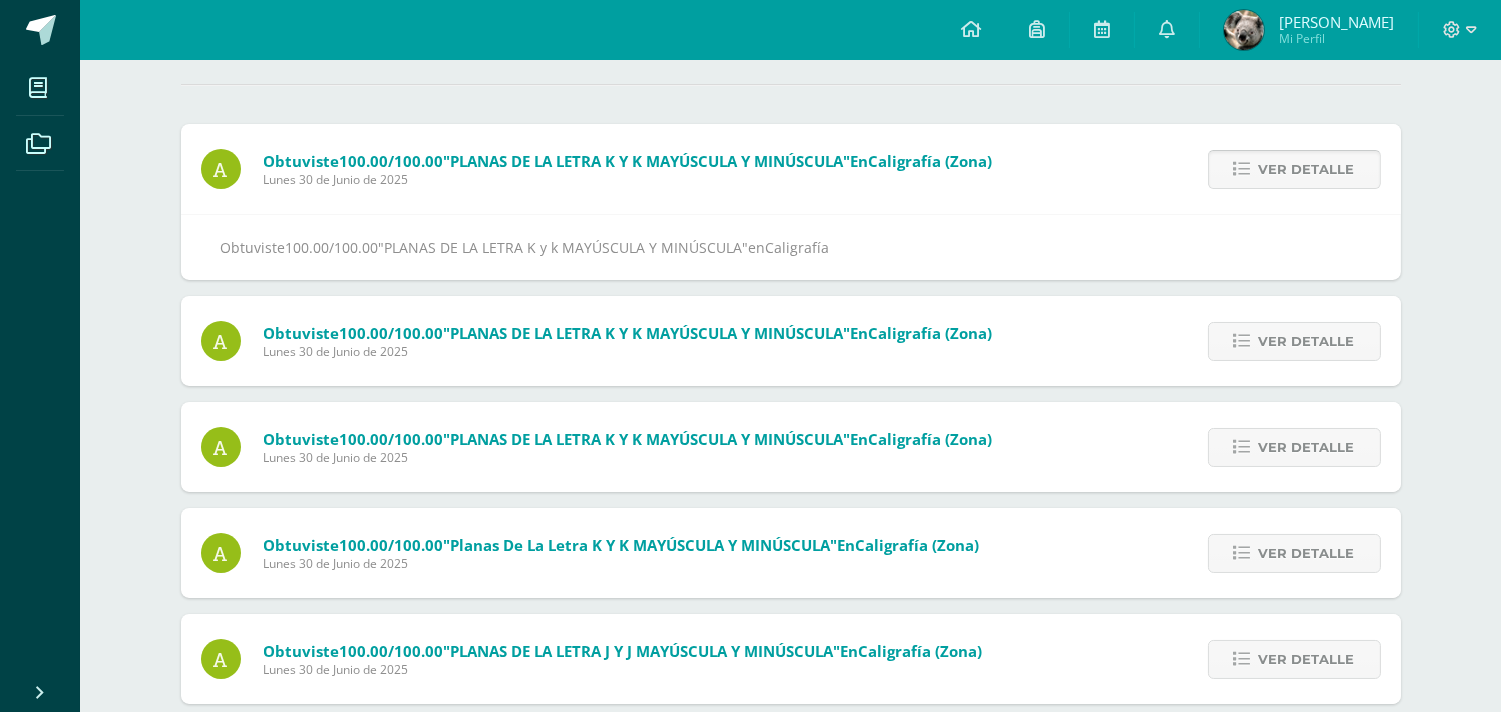 click on "Ver detalle" at bounding box center [1307, 169] 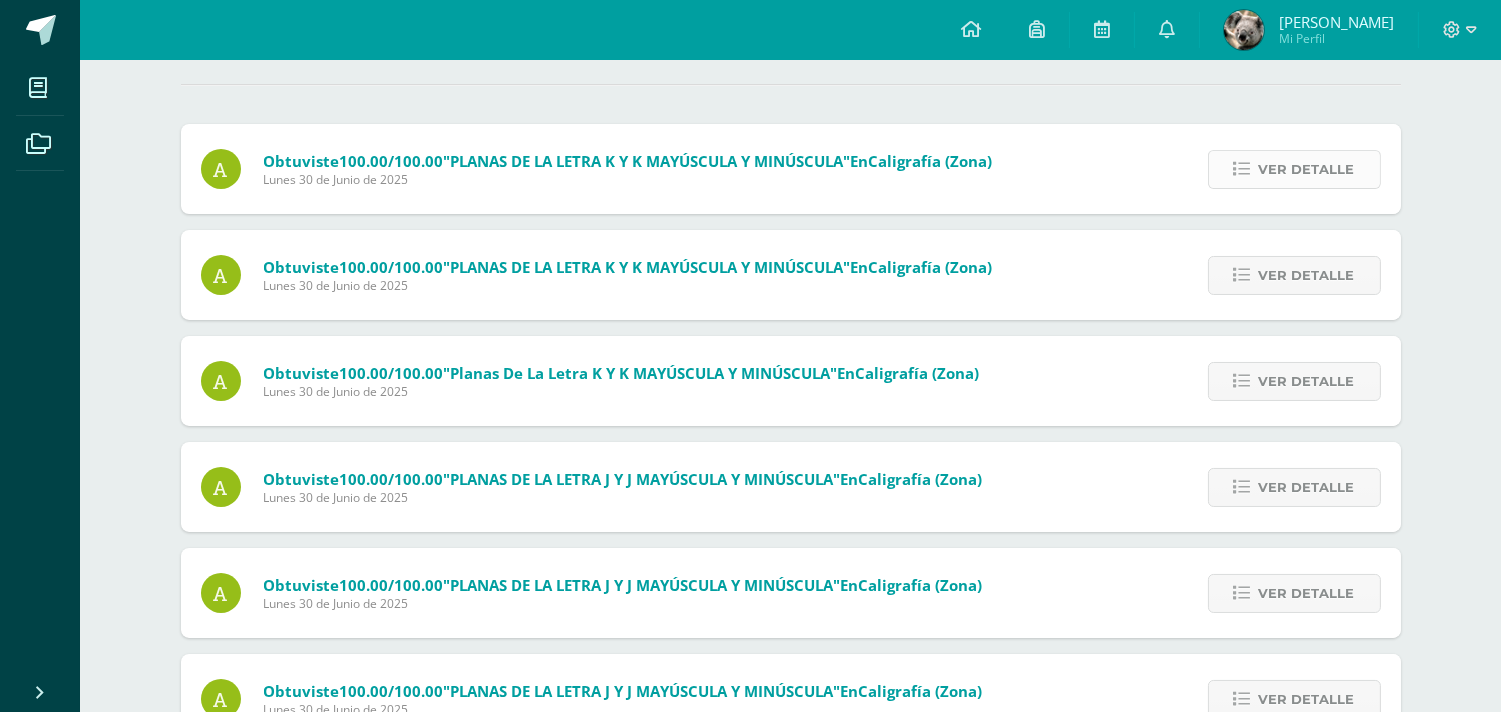 click on "Ver detalle" at bounding box center [1307, 169] 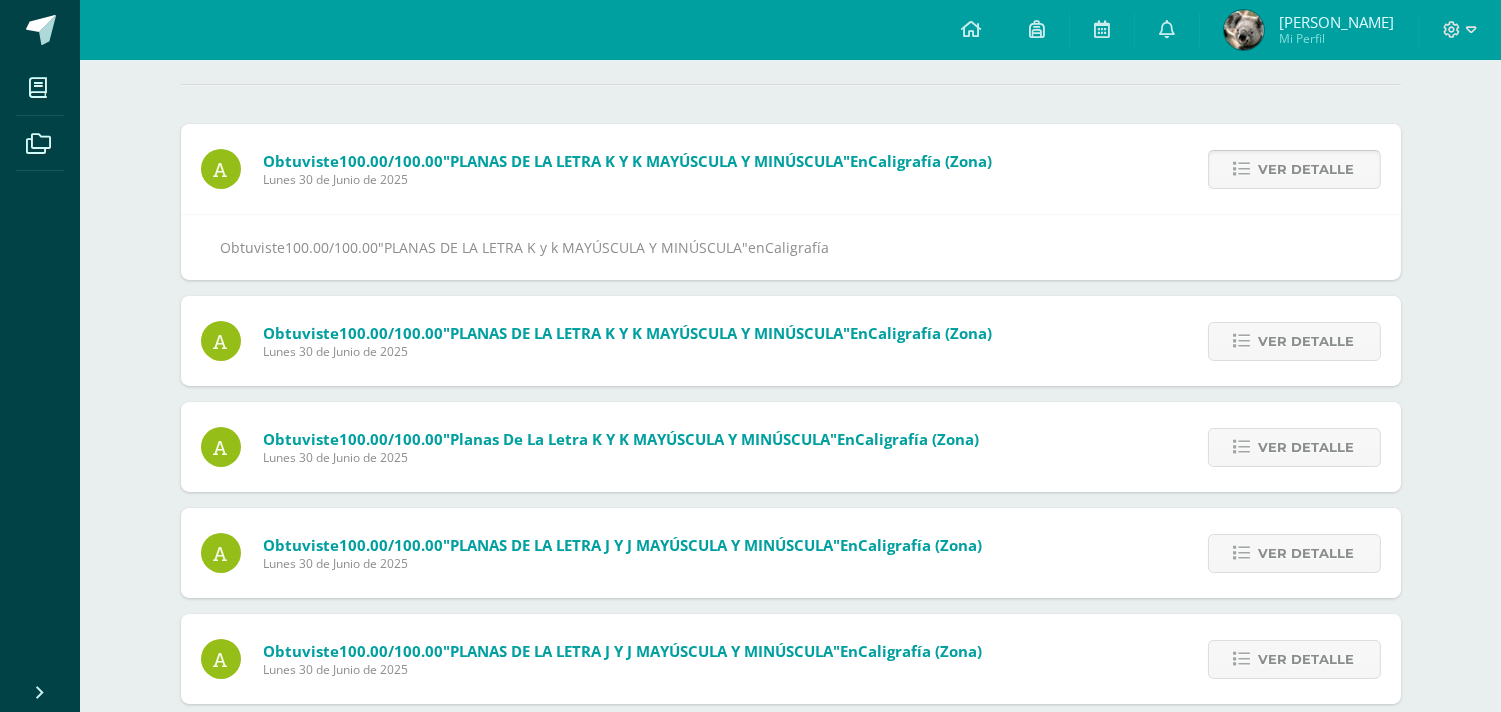 click on "Ver detalle" at bounding box center [1307, 169] 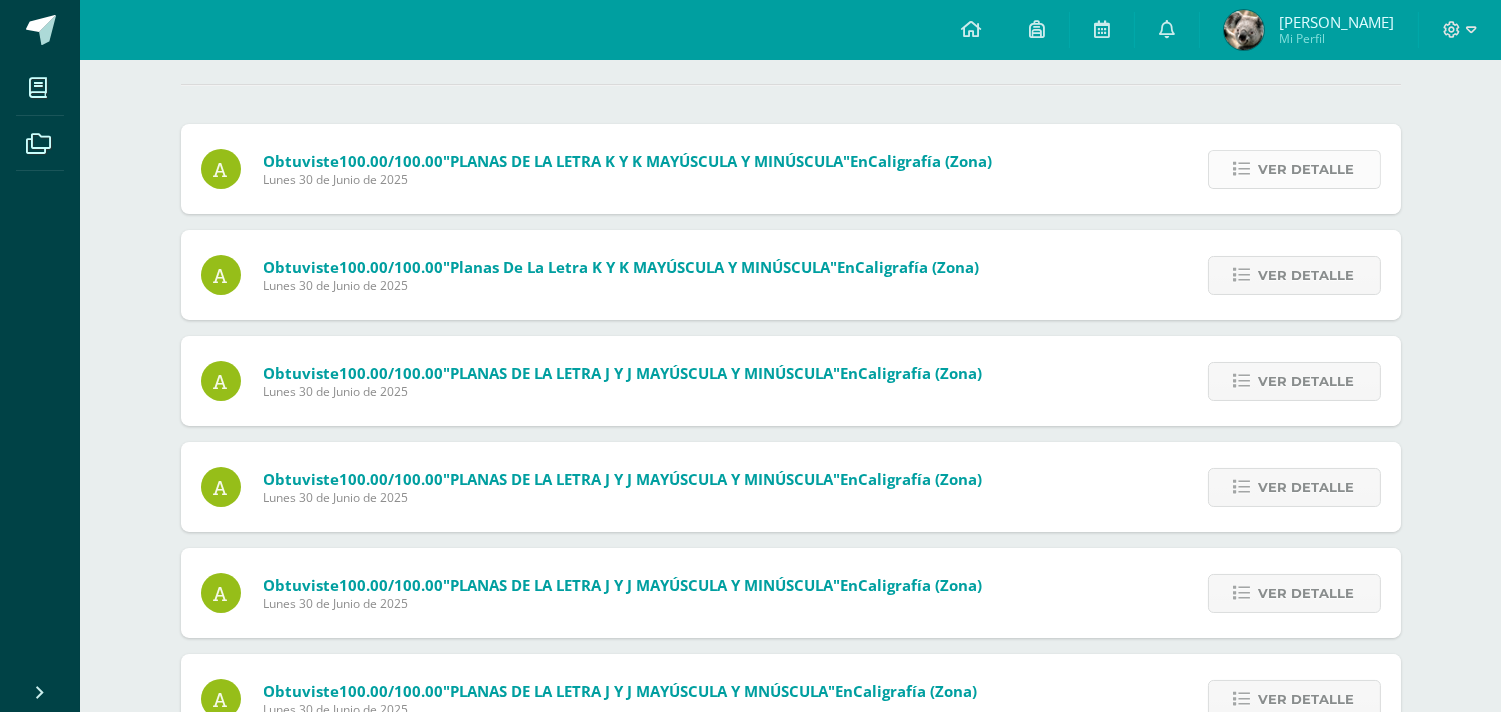 click on "Ver detalle" at bounding box center (1307, 169) 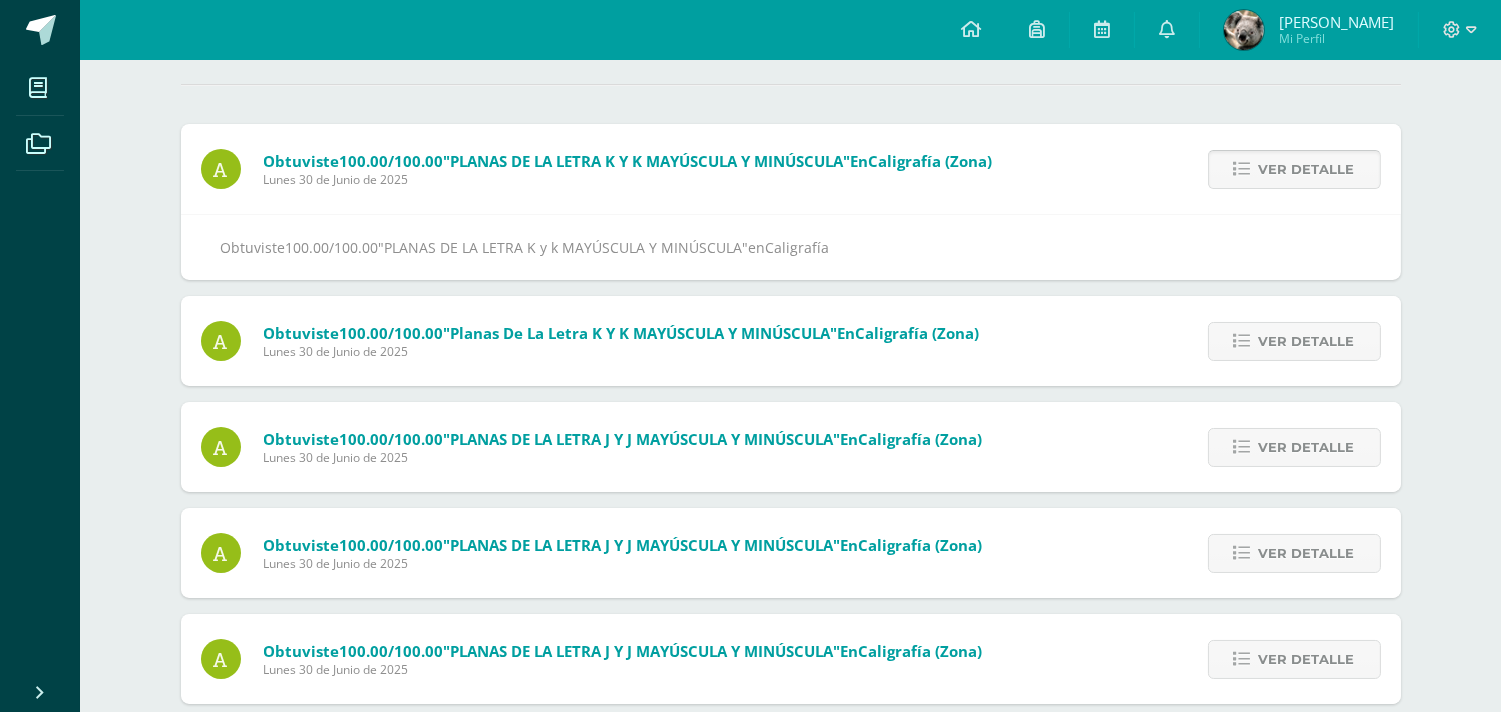 click on "Ver detalle" at bounding box center (1307, 169) 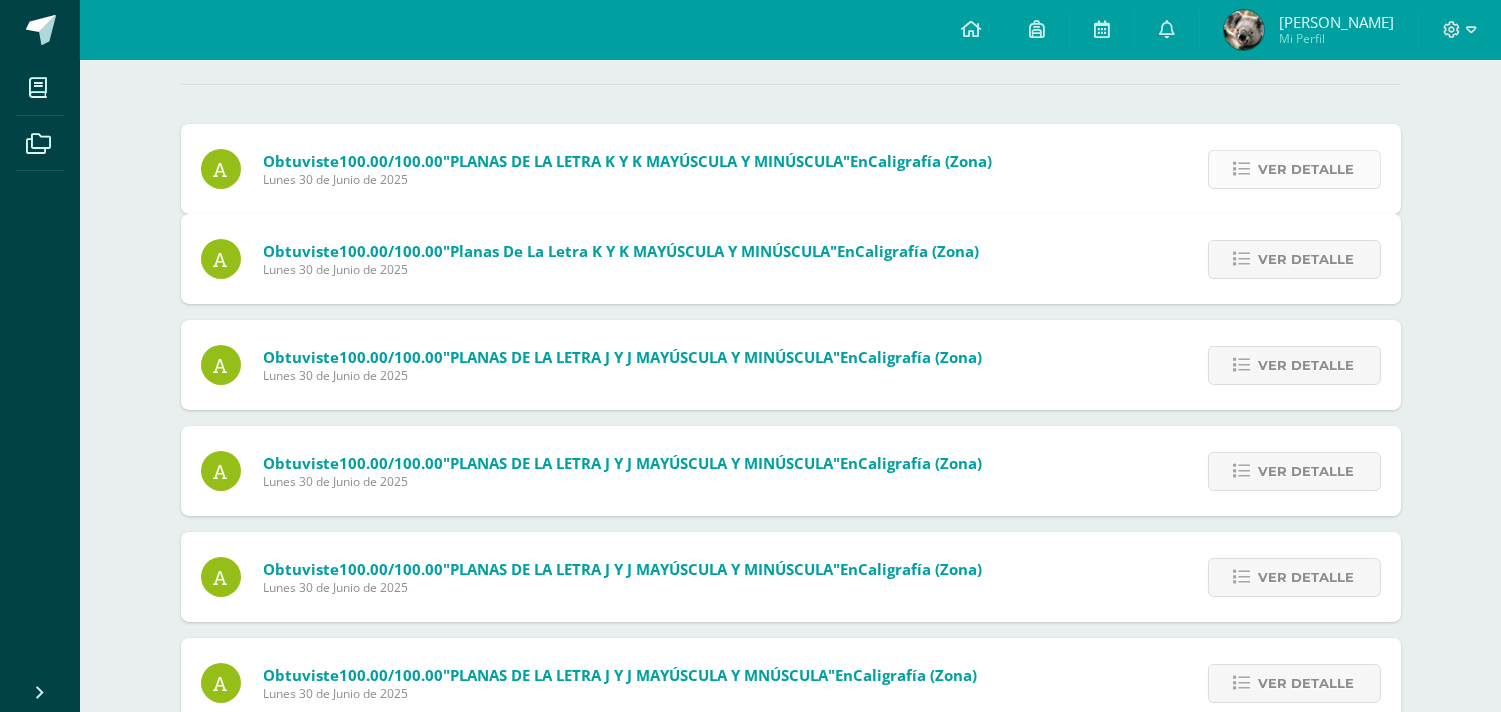 scroll, scrollTop: 150, scrollLeft: 0, axis: vertical 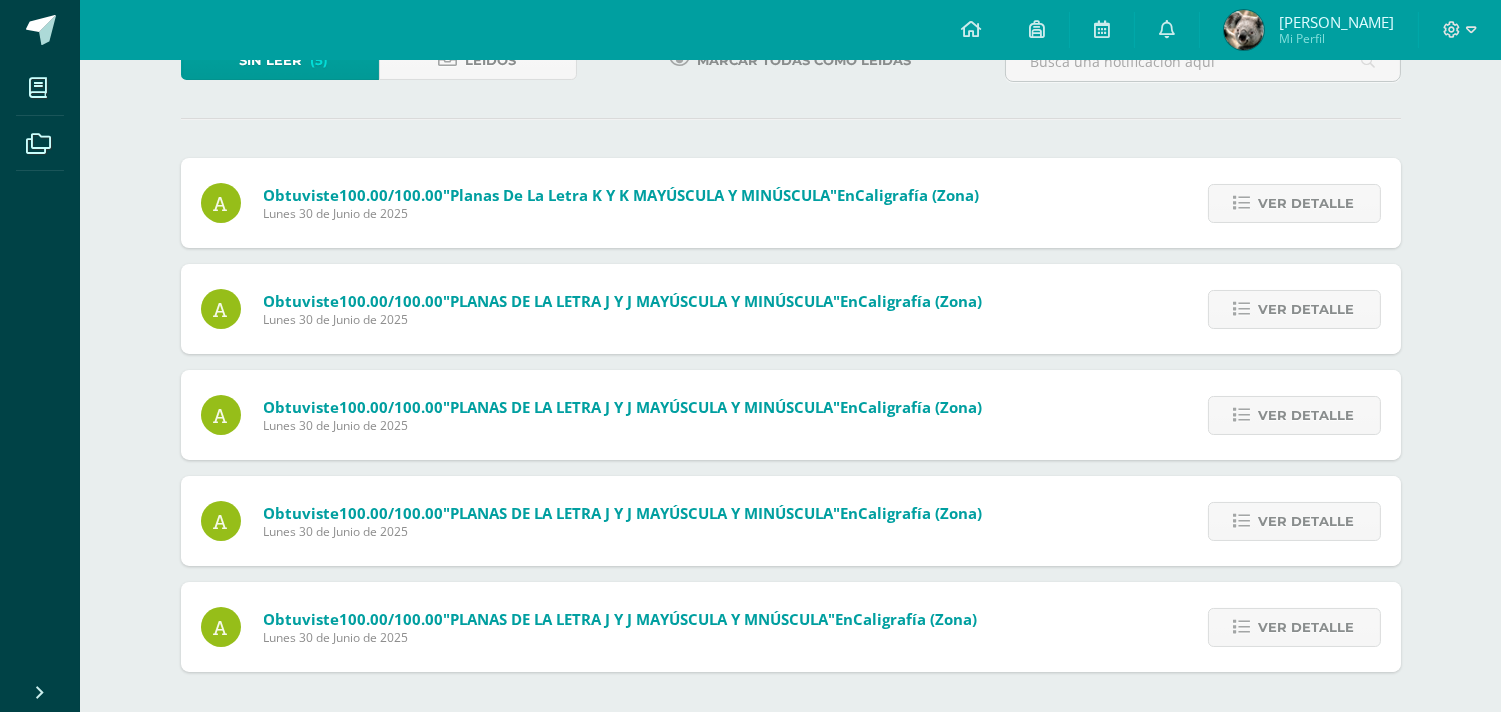 click on "Ver detalle" at bounding box center [1289, 203] 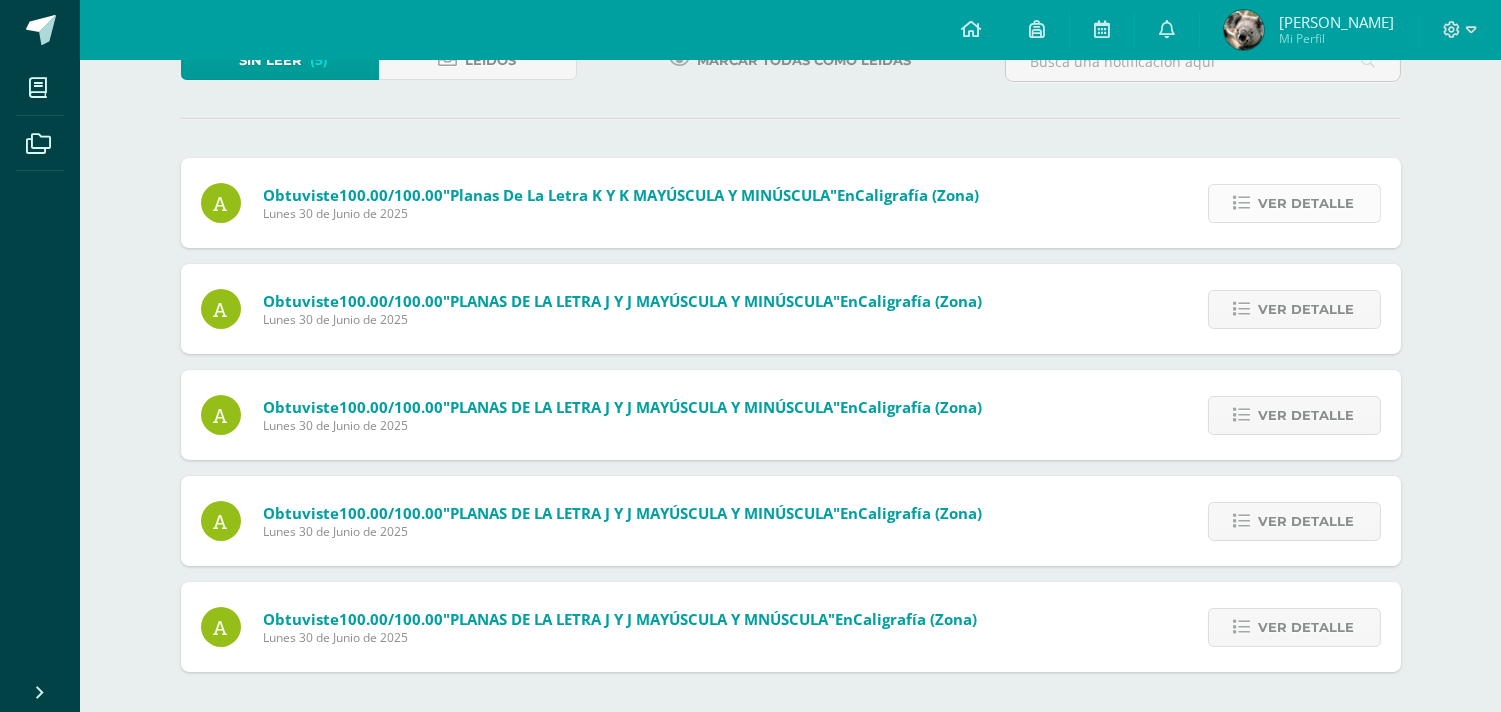 click on "Ver detalle" at bounding box center (1307, 203) 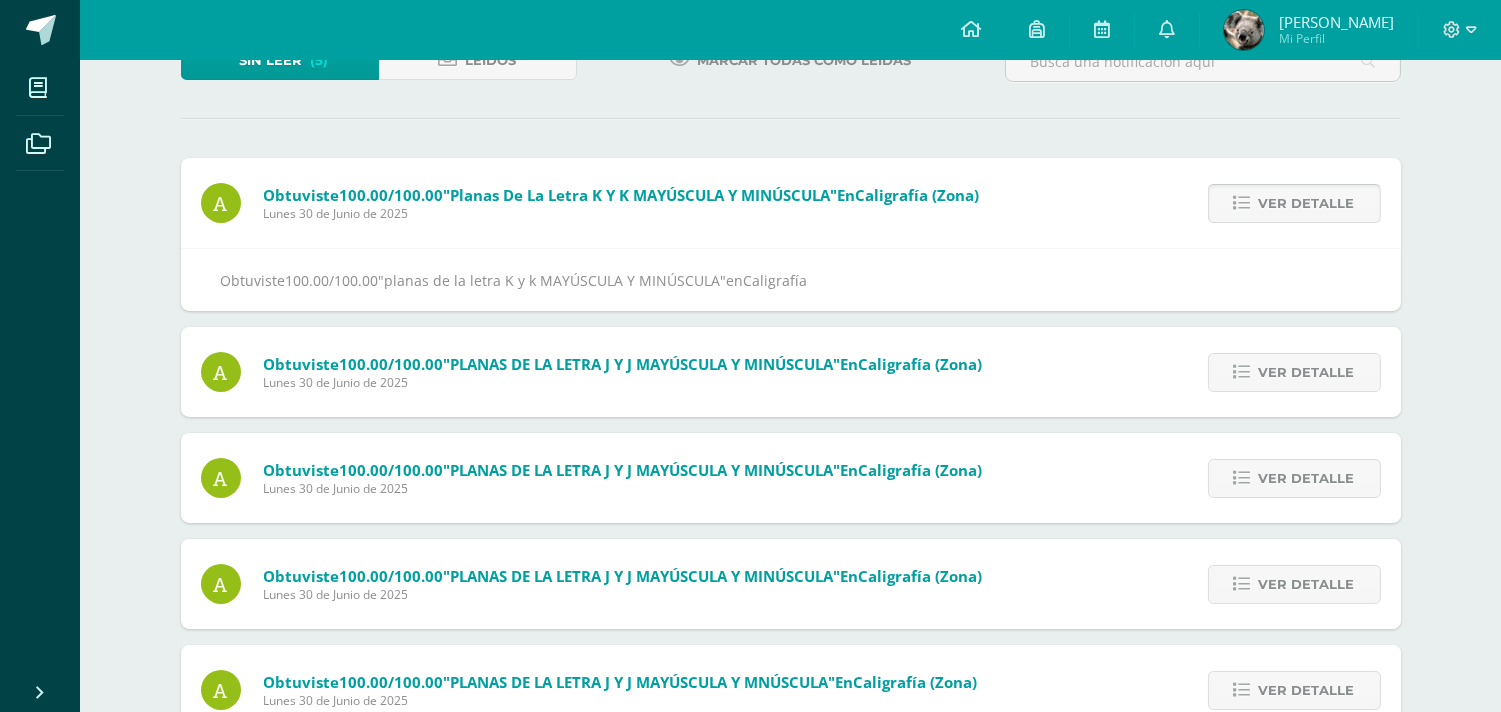 scroll, scrollTop: 184, scrollLeft: 0, axis: vertical 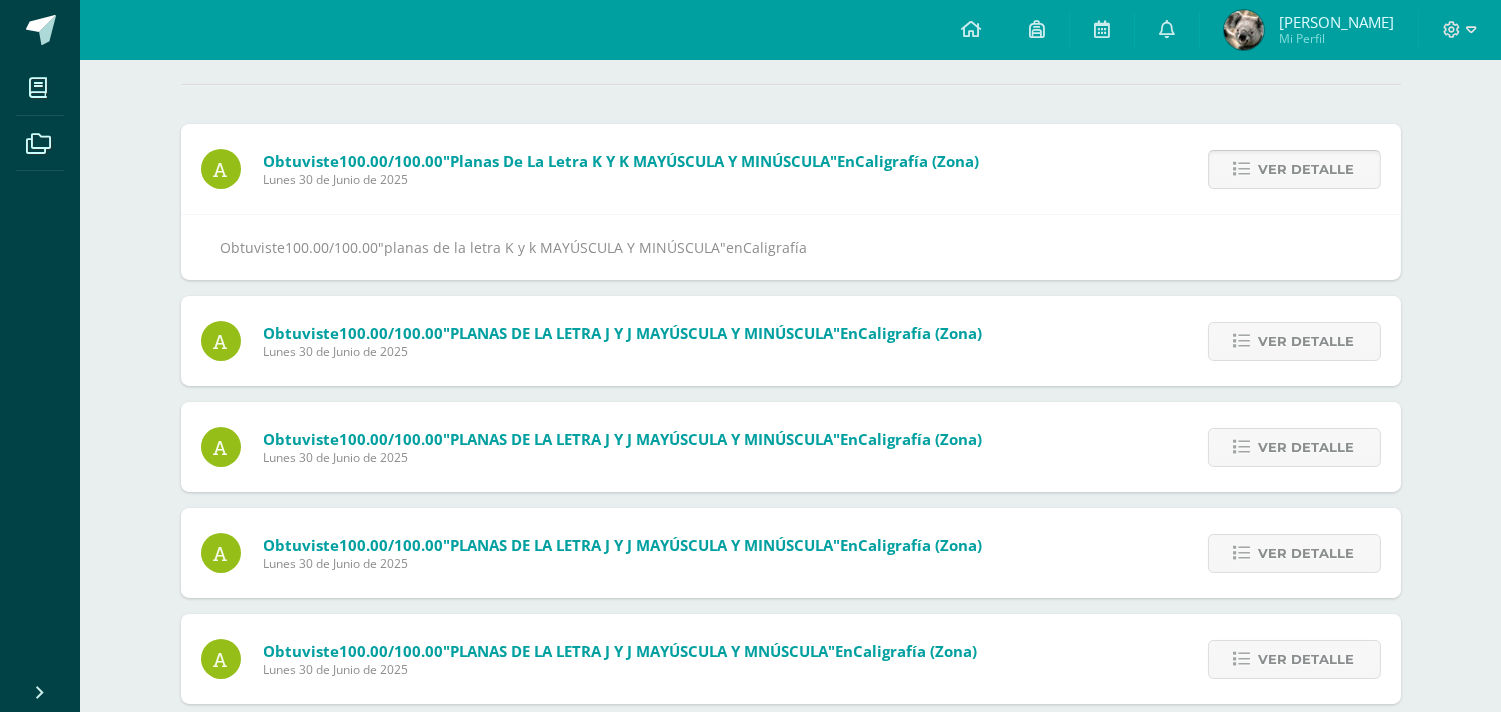 click on "Ver detalle" at bounding box center (1307, 169) 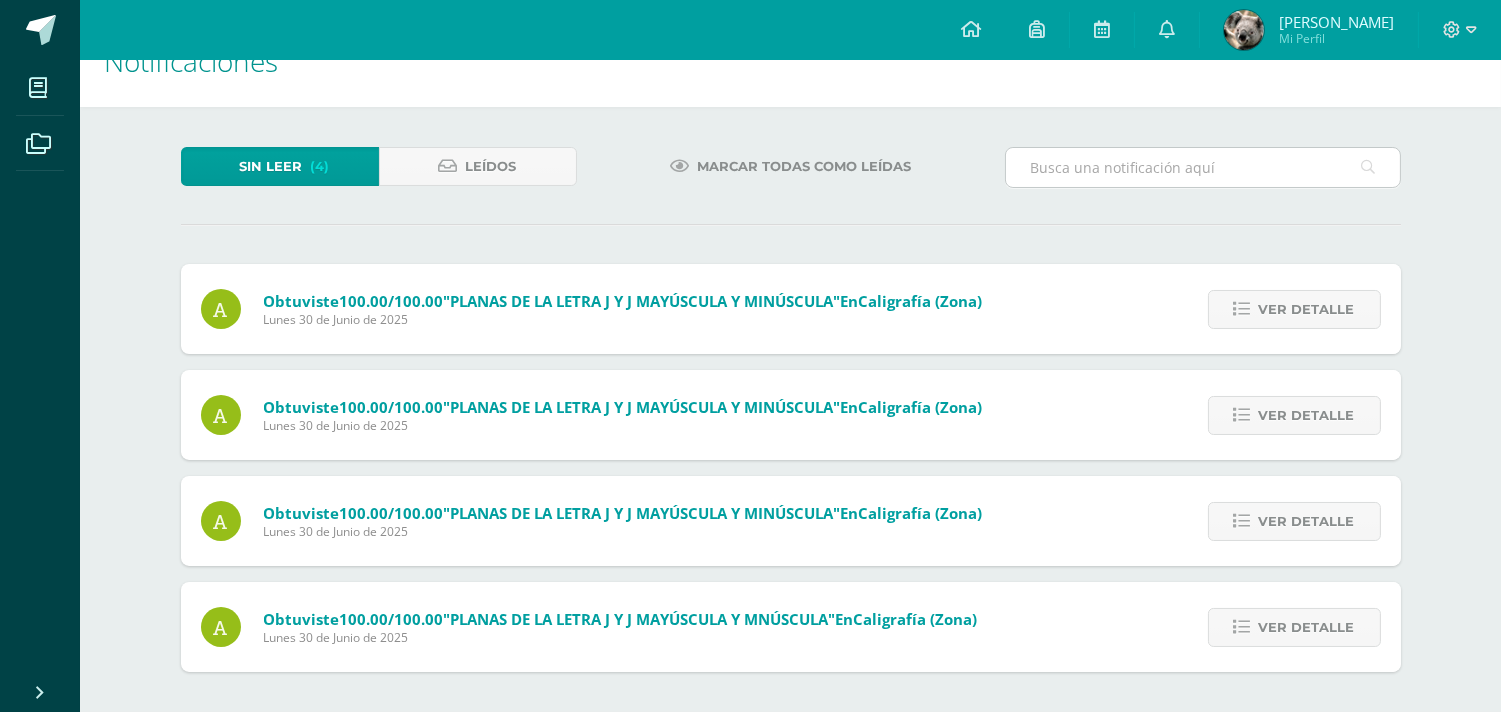 scroll, scrollTop: 43, scrollLeft: 0, axis: vertical 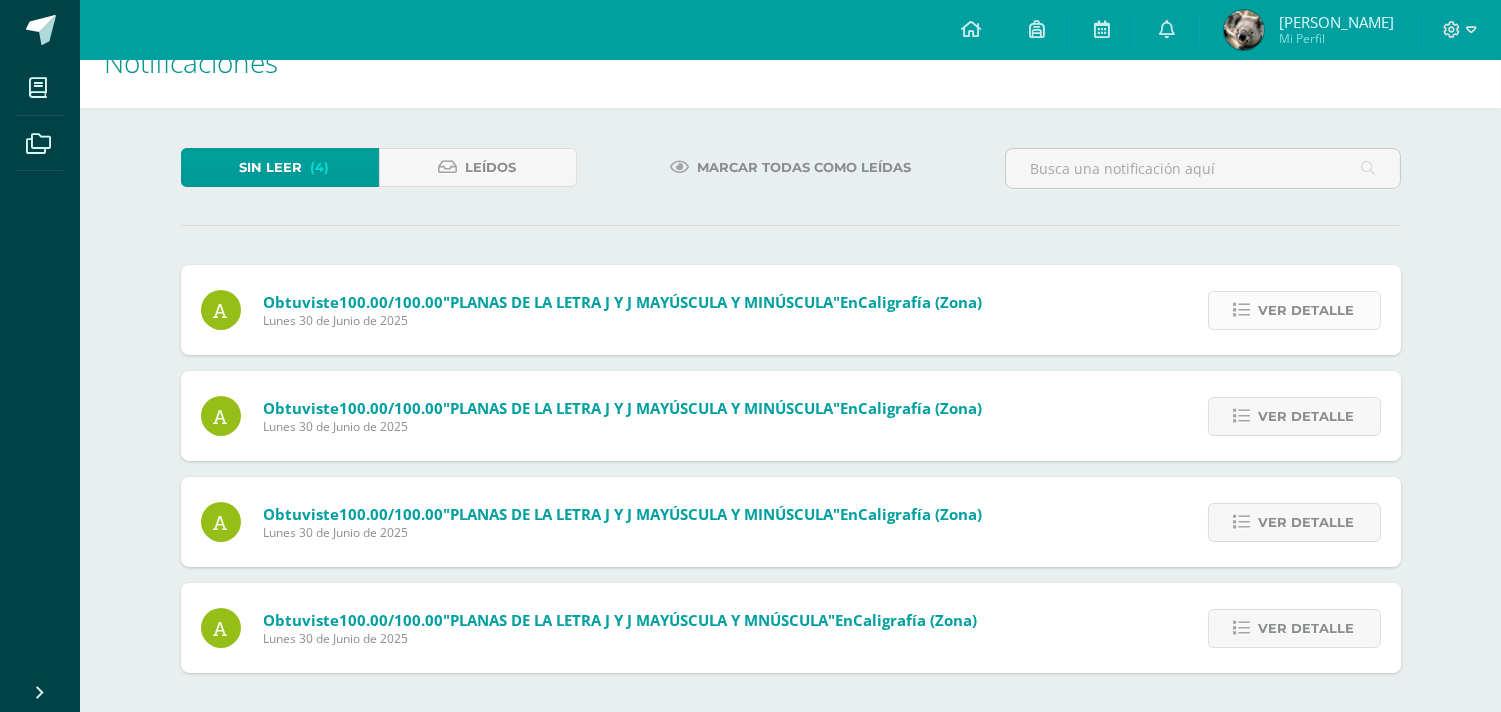 click on "Ver detalle" at bounding box center (1307, 310) 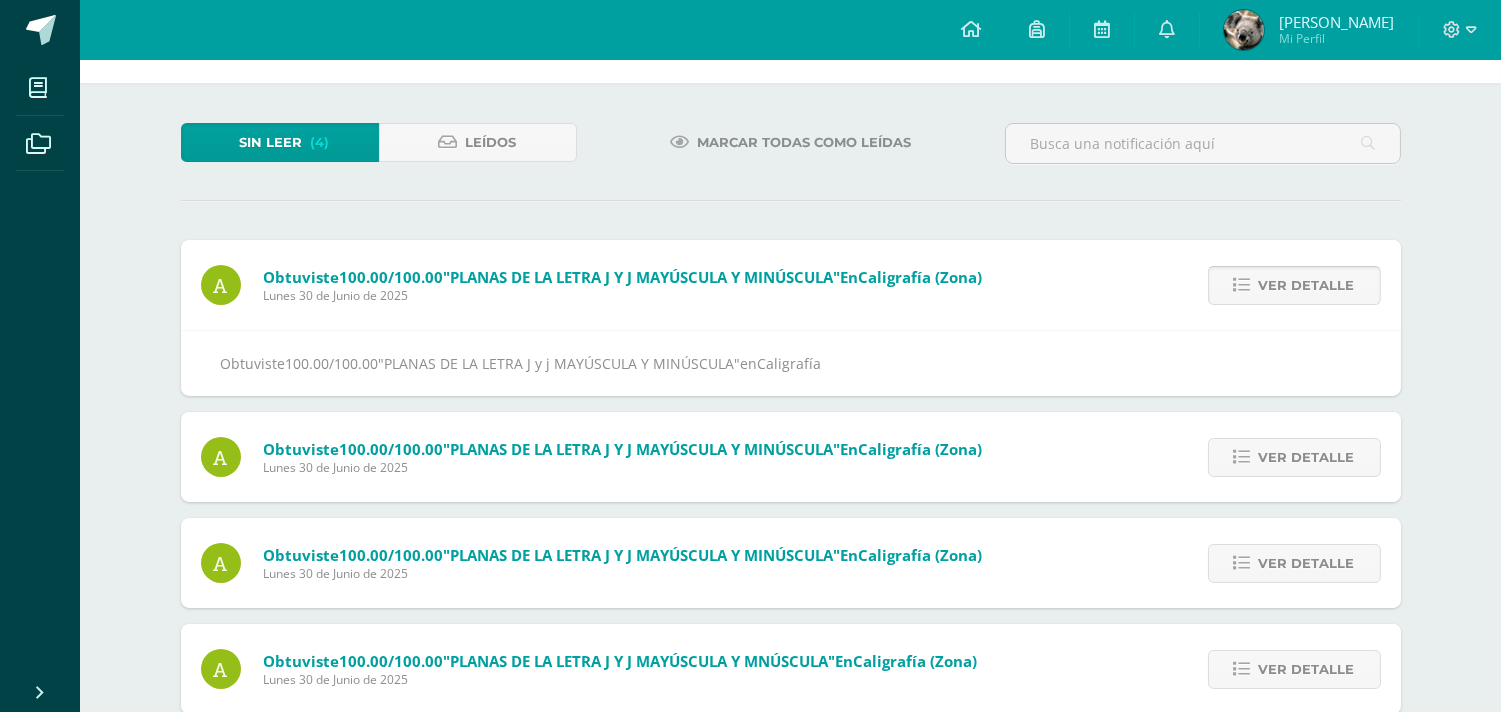 scroll, scrollTop: 110, scrollLeft: 0, axis: vertical 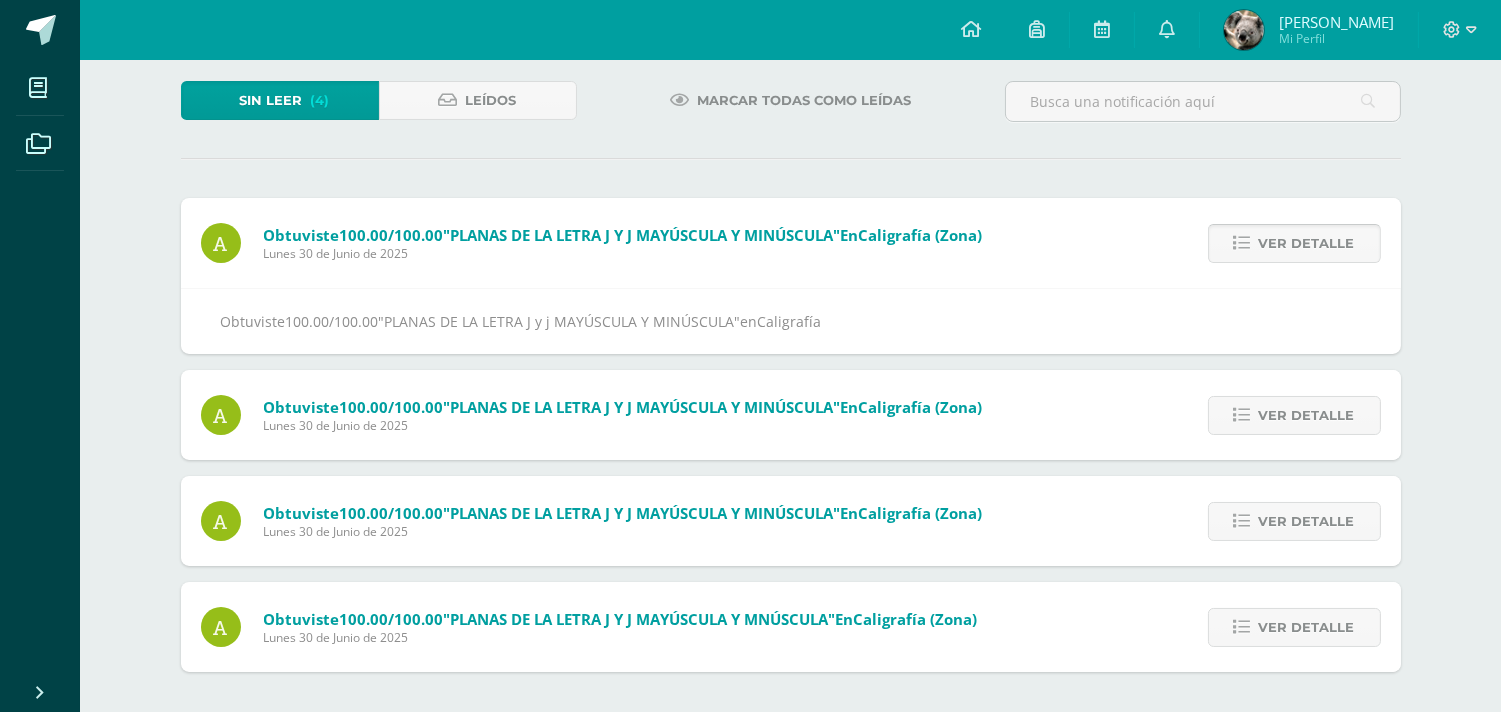 click on "Ver detalle" at bounding box center [1307, 243] 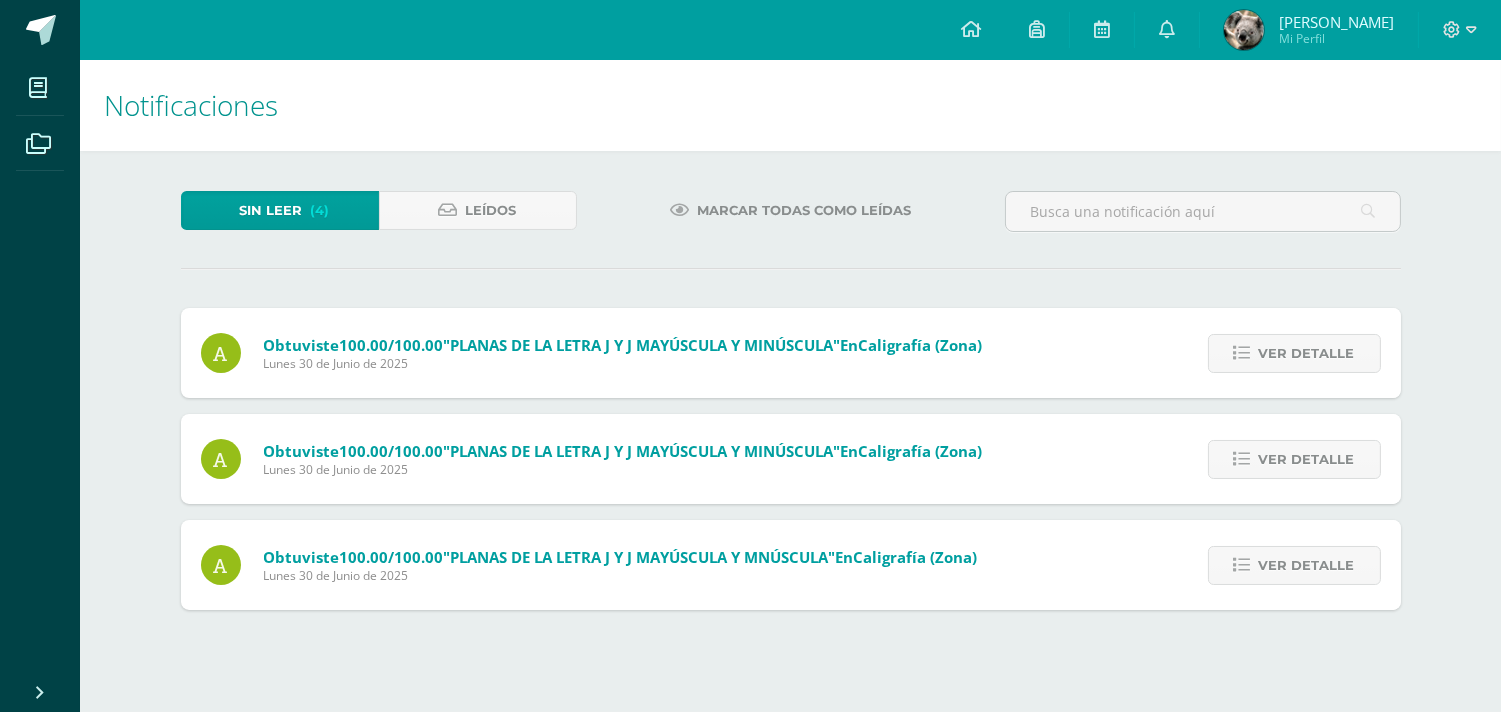 scroll, scrollTop: 0, scrollLeft: 0, axis: both 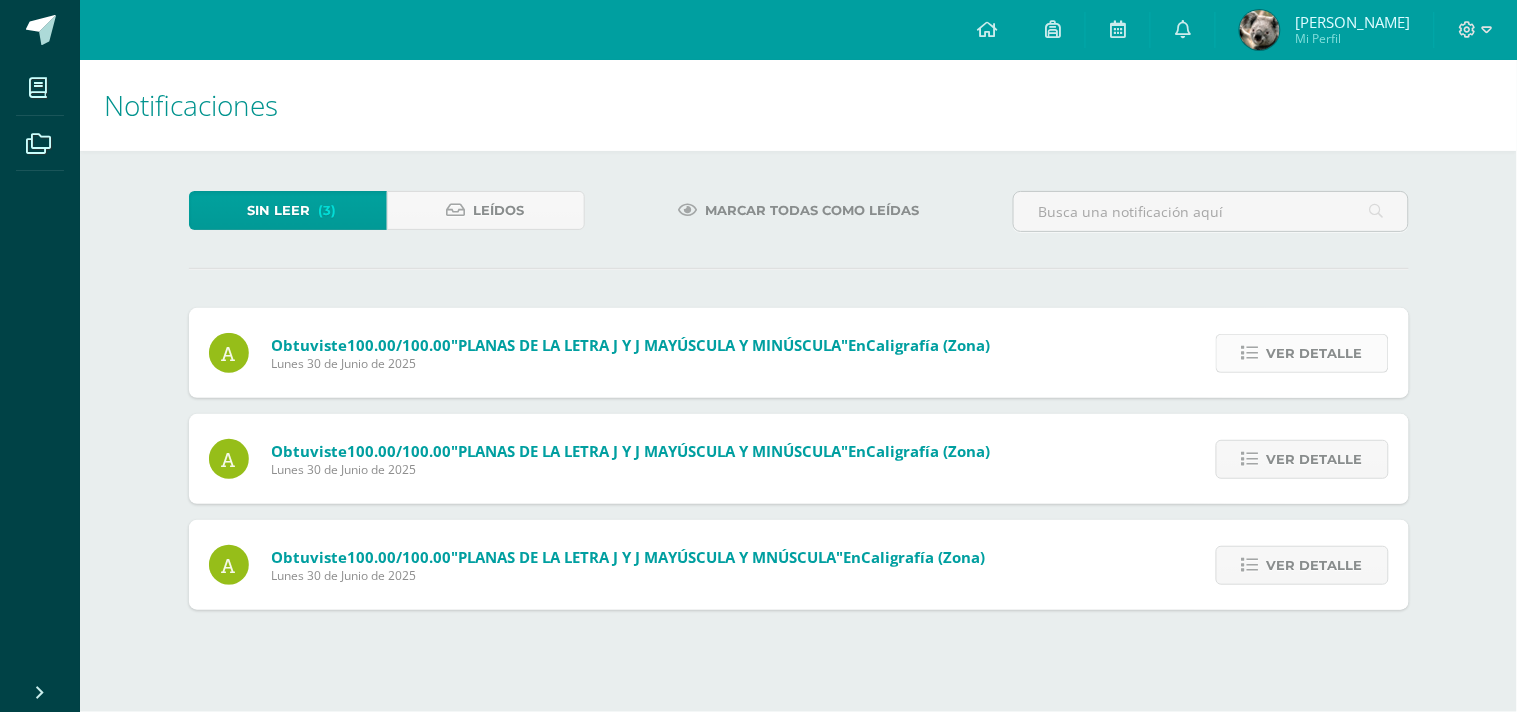 click on "Ver detalle" at bounding box center (1315, 353) 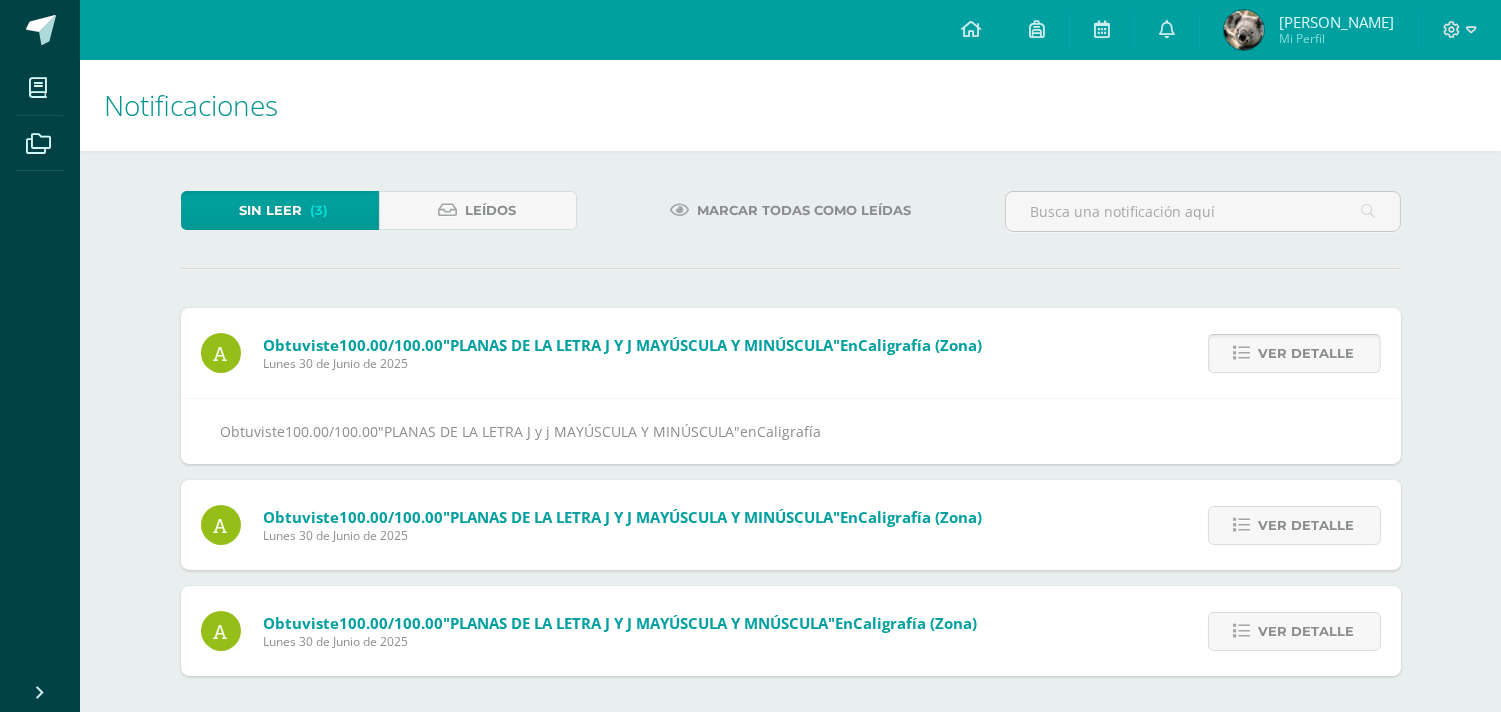 click on "Ver detalle" at bounding box center (1307, 353) 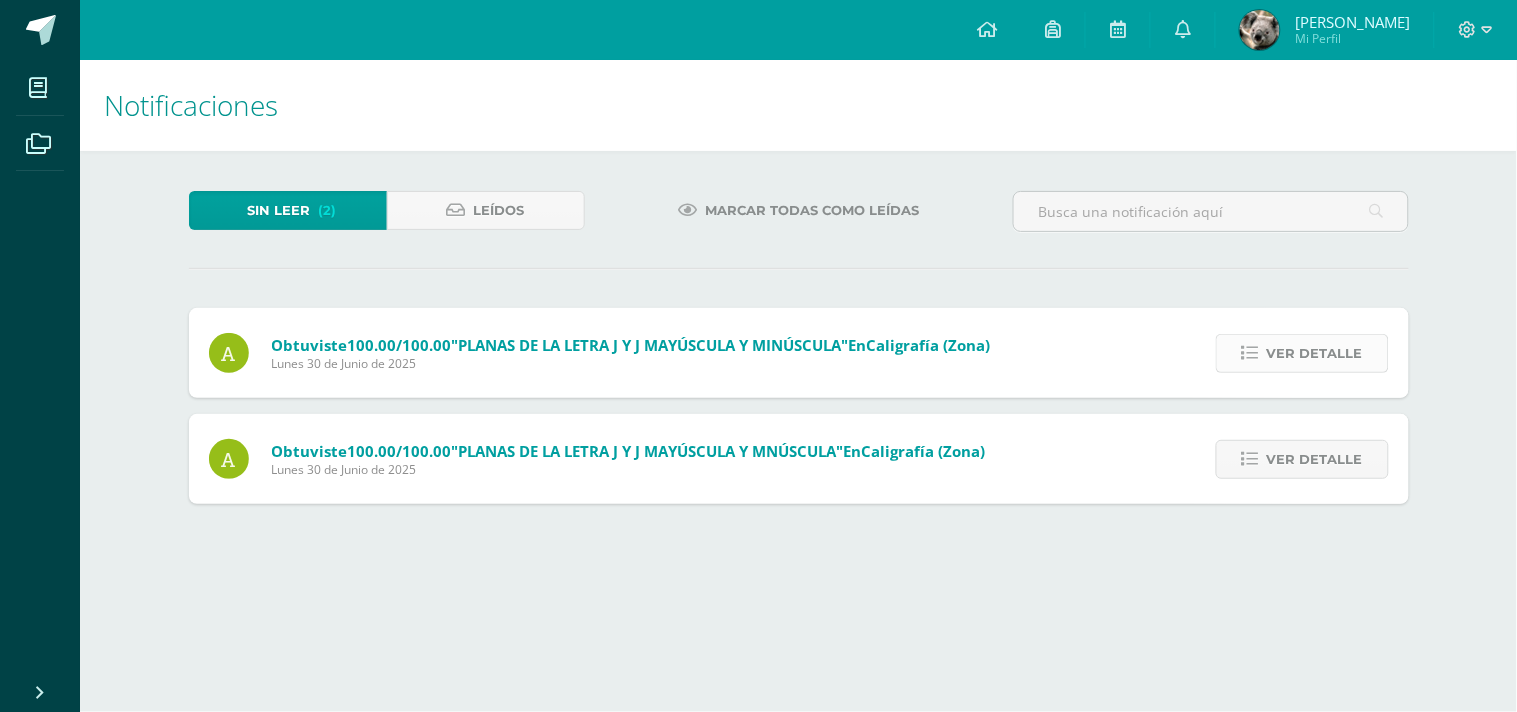 click on "Ver detalle" at bounding box center (1315, 353) 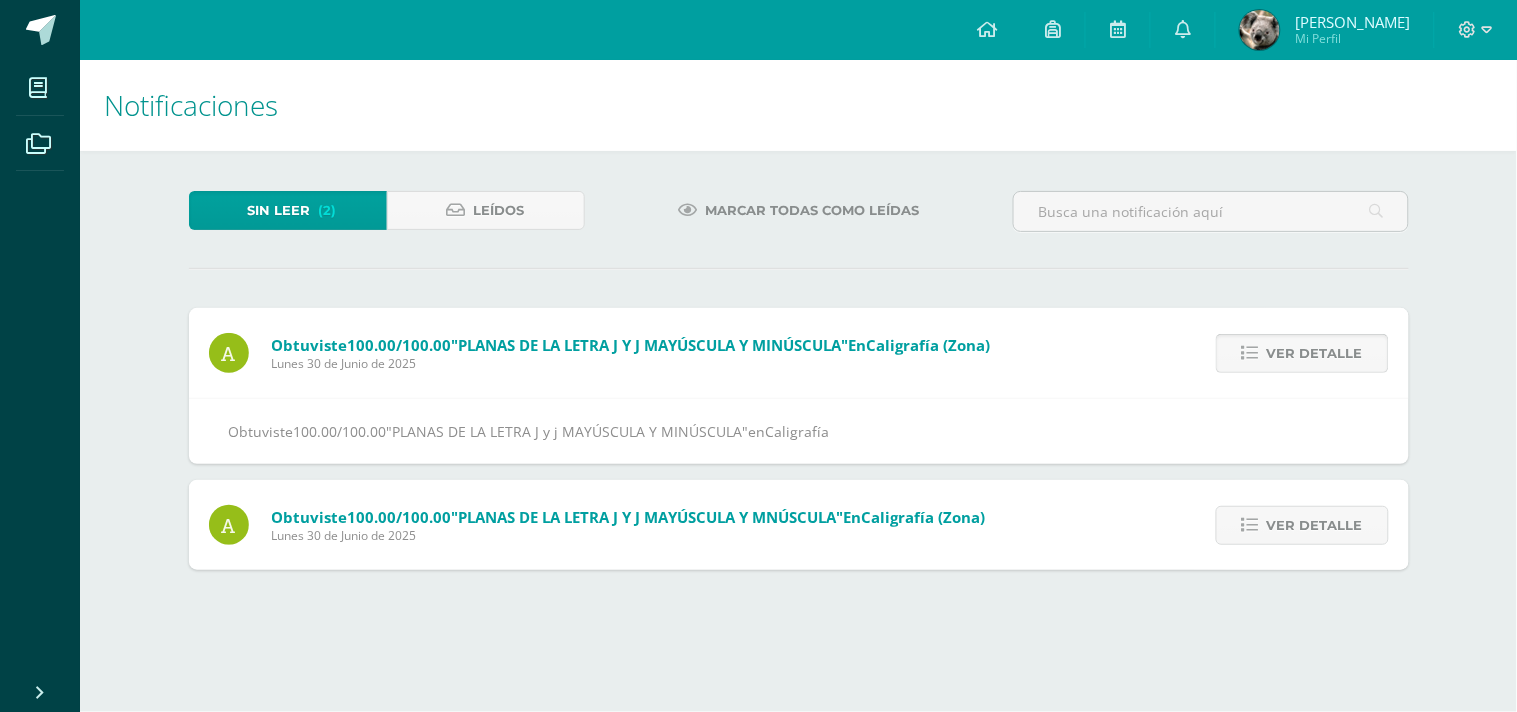 click on "Ver detalle" at bounding box center [1315, 353] 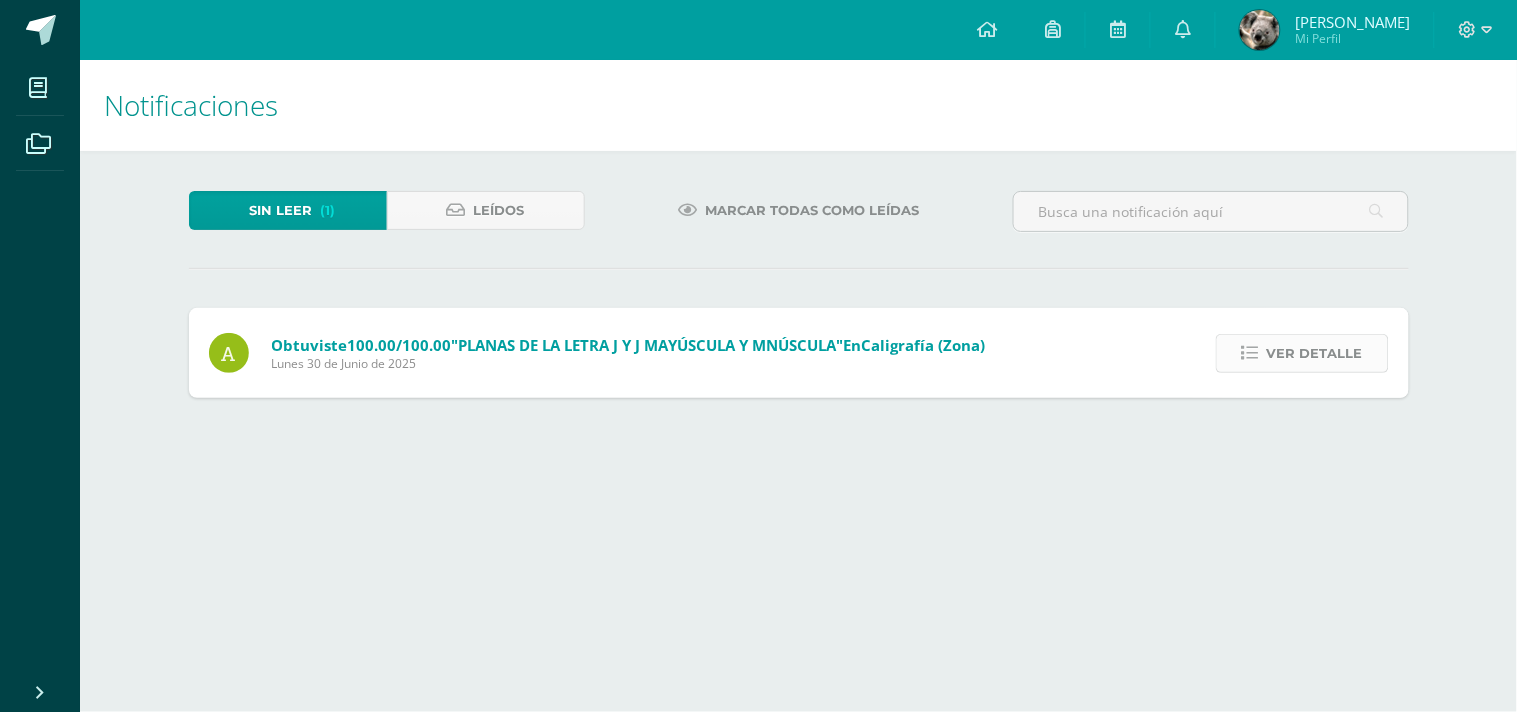 click on "Ver detalle" at bounding box center [1315, 353] 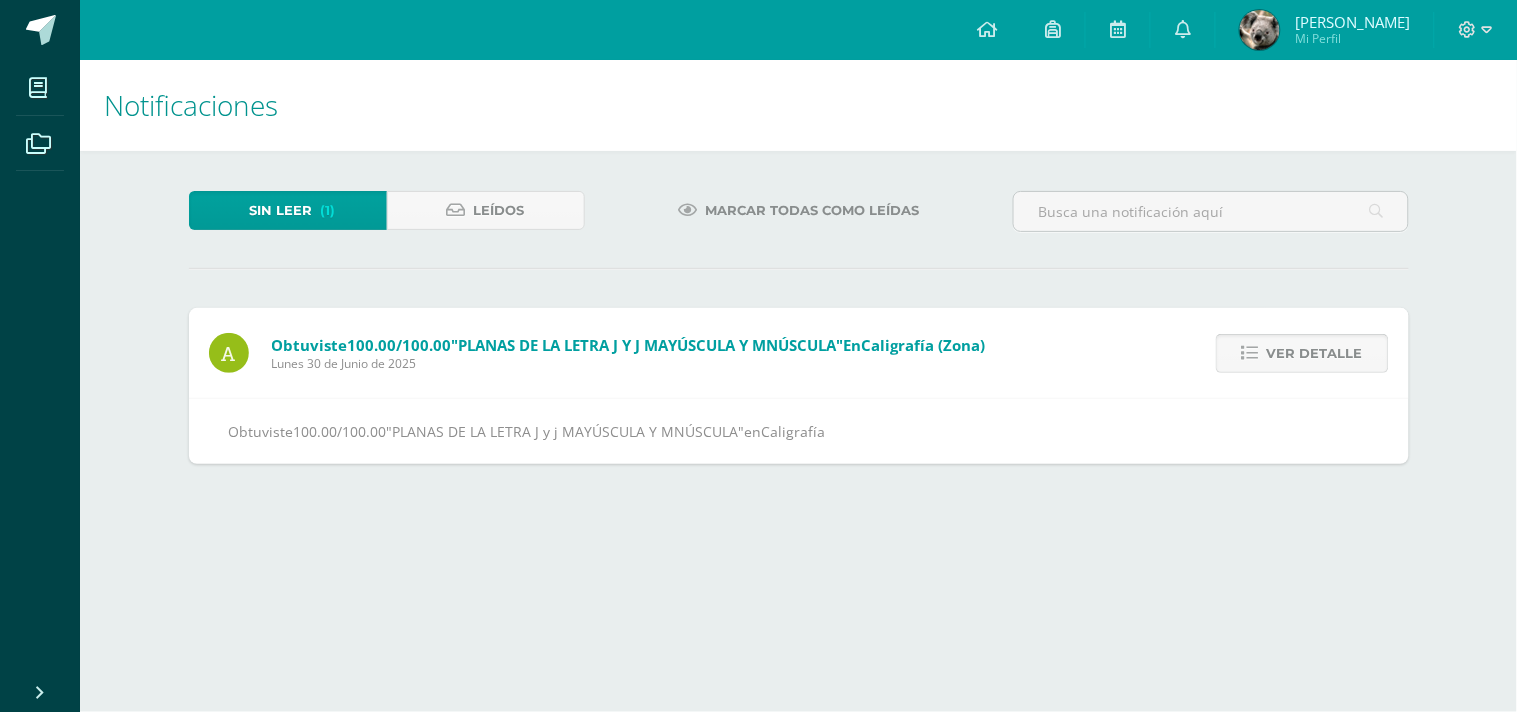 click on "Ver detalle" at bounding box center [1315, 353] 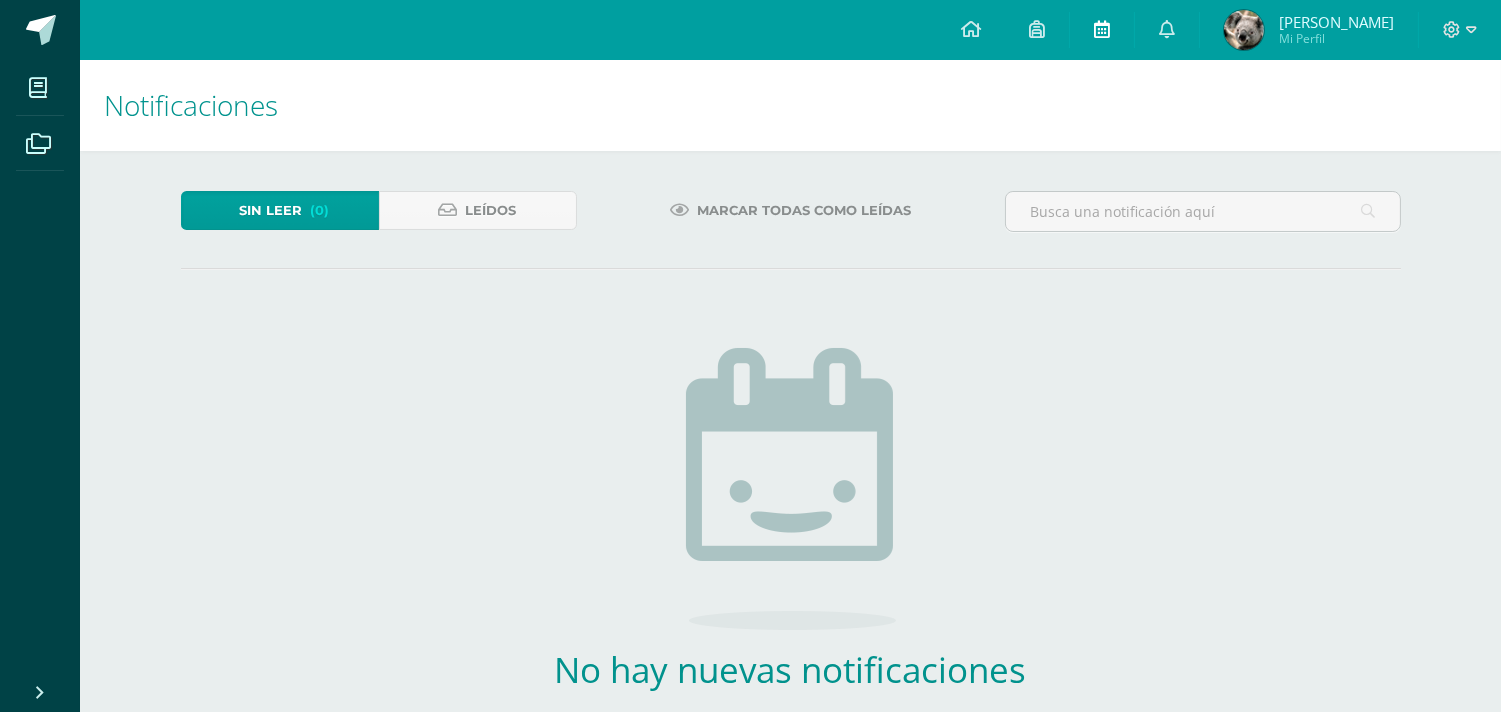 click at bounding box center [1102, 29] 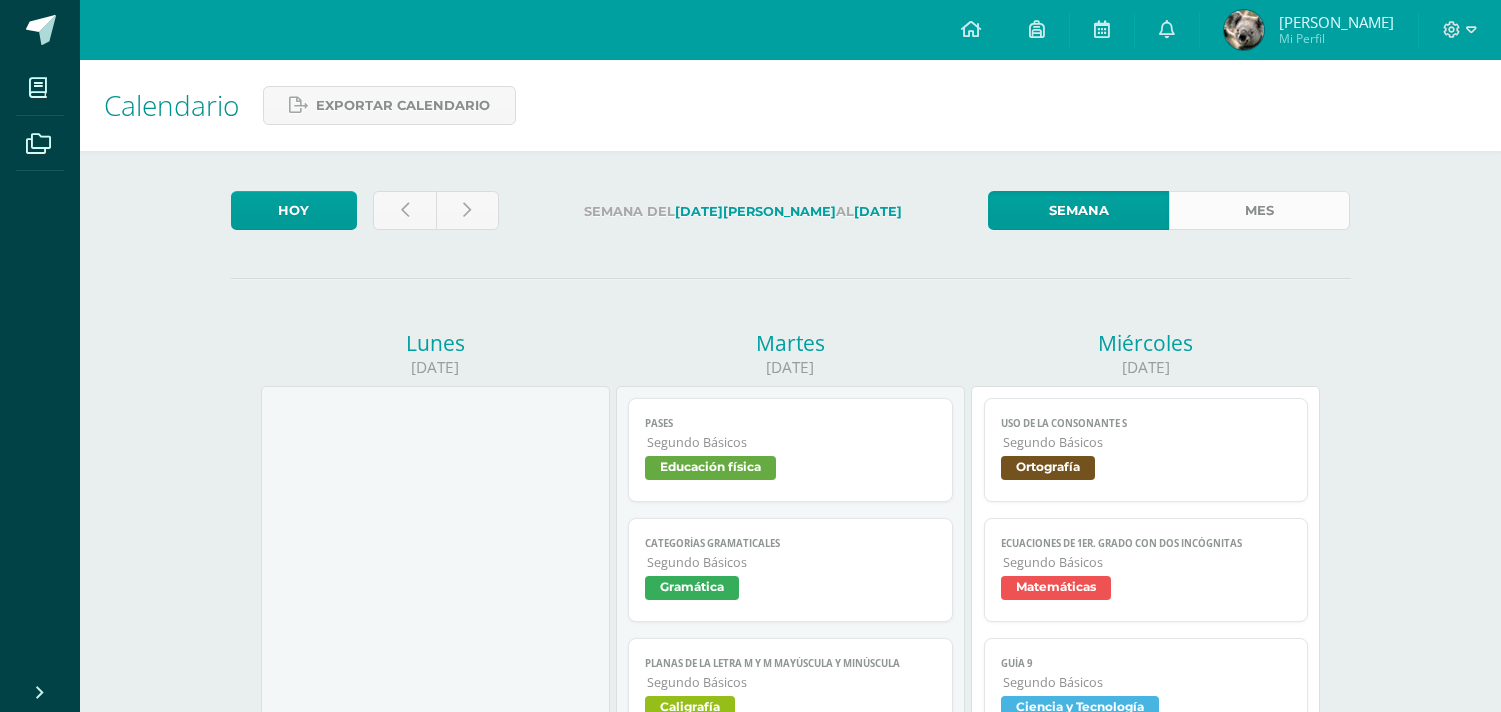 click on "Mes" at bounding box center (1259, 210) 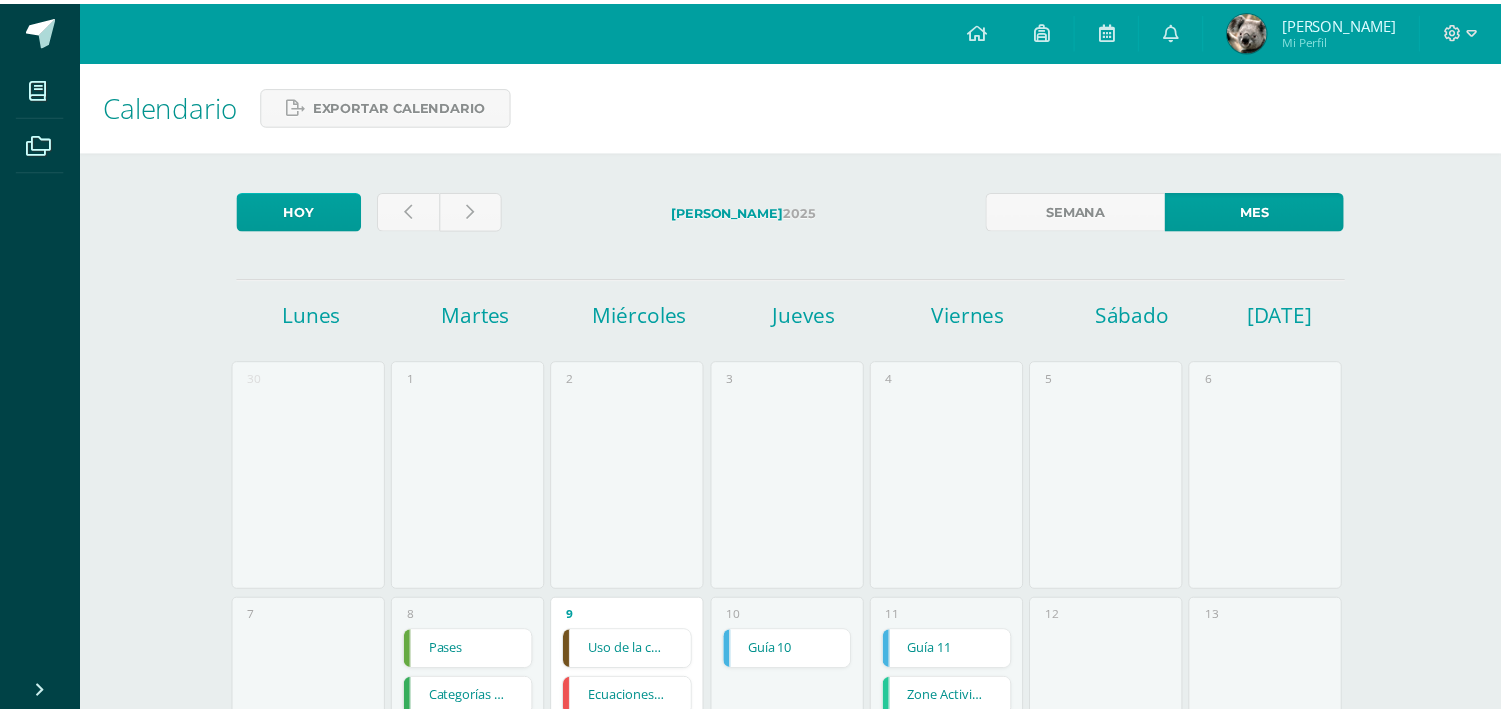 scroll, scrollTop: 0, scrollLeft: 0, axis: both 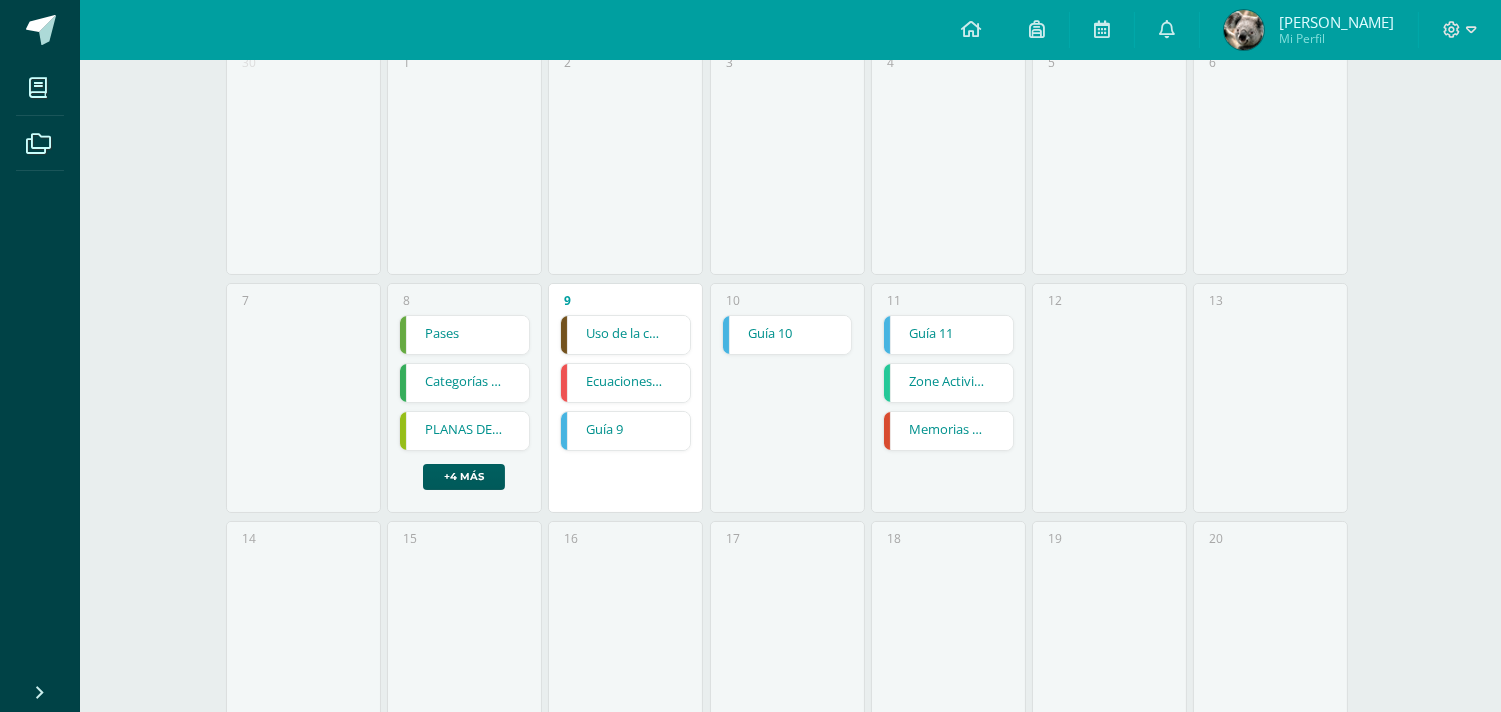 click on "Ecuaciones de 1er. grado con dos incógnitas" at bounding box center [625, 383] 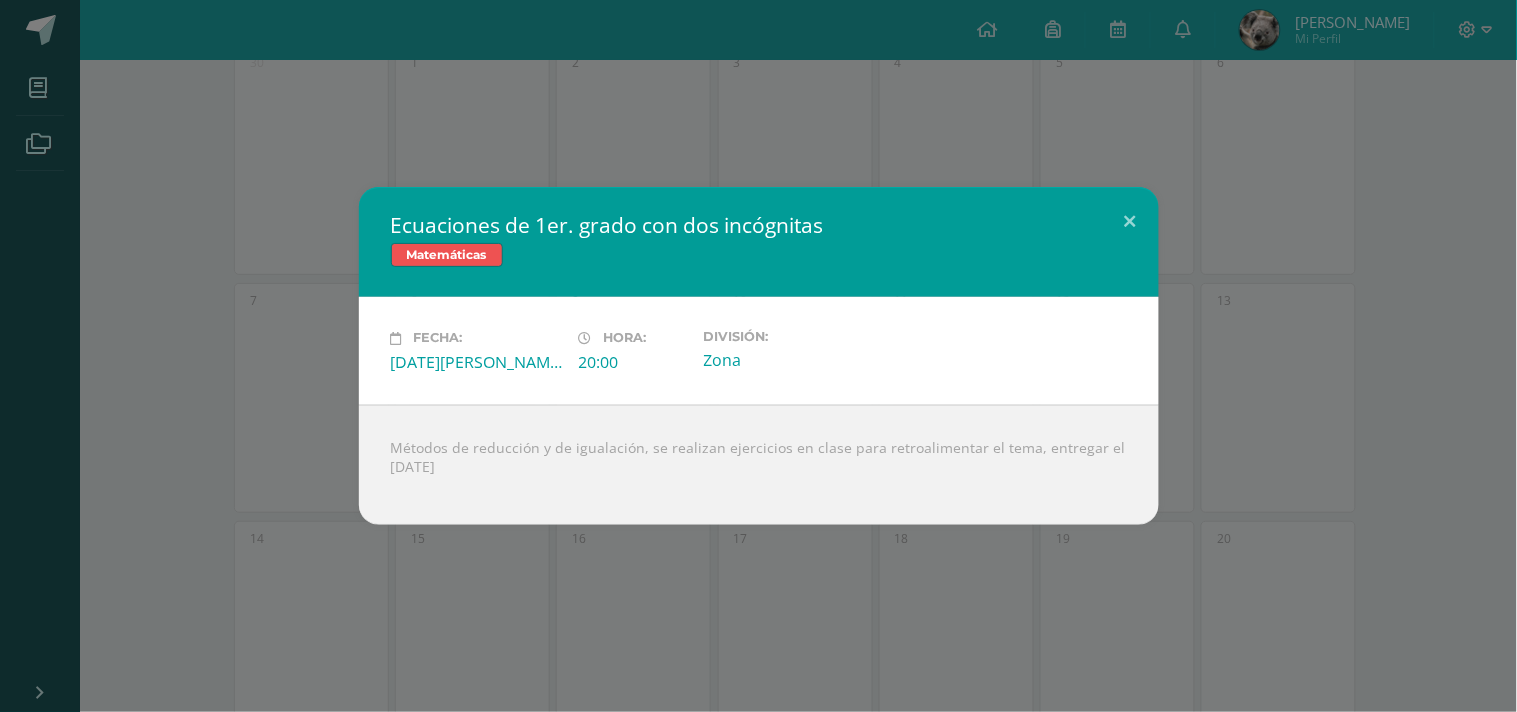 click on "Ecuaciones de 1er. grado con dos incógnitas
Matemáticas
Fecha:
[DATE][PERSON_NAME]:
20:00
División:
Zona" at bounding box center (758, 356) 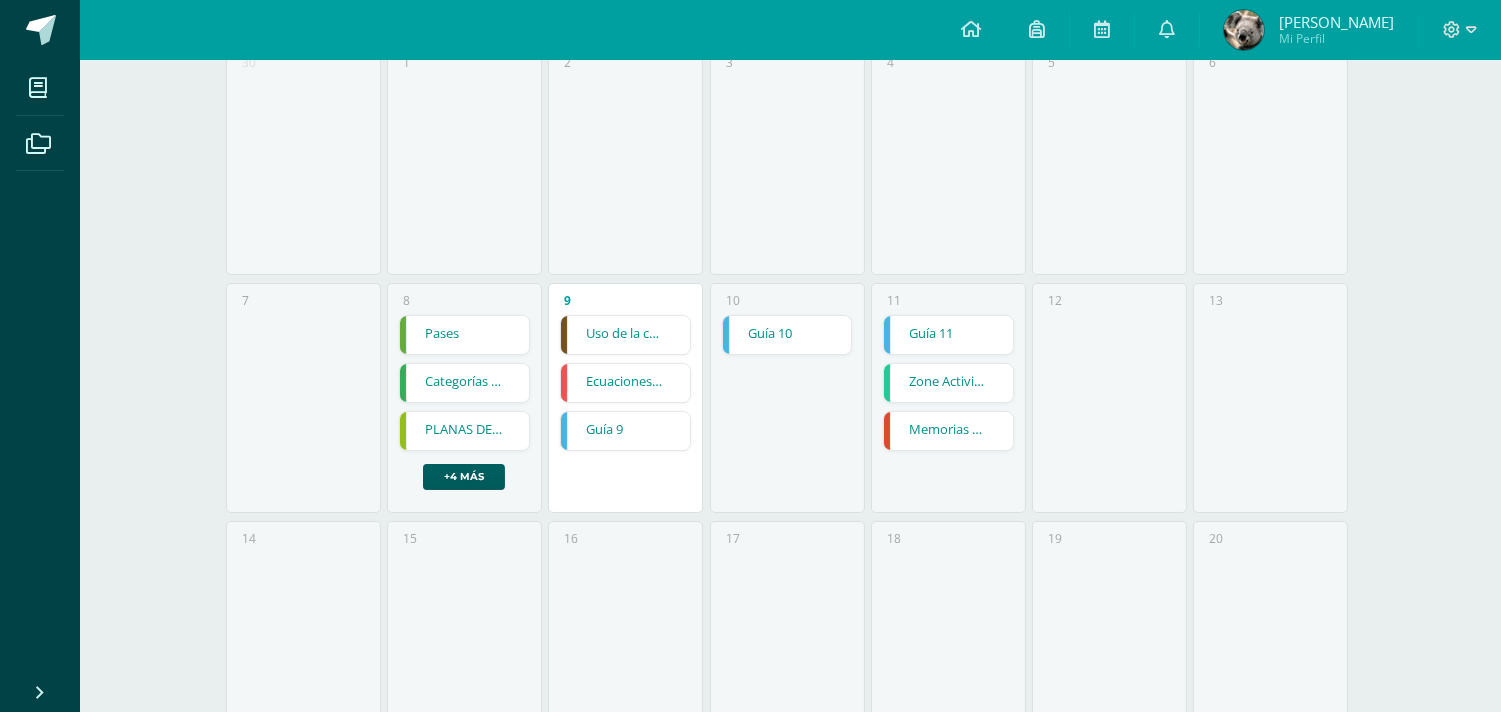 click on "Zone Activity 4 (Oral)" at bounding box center (948, 383) 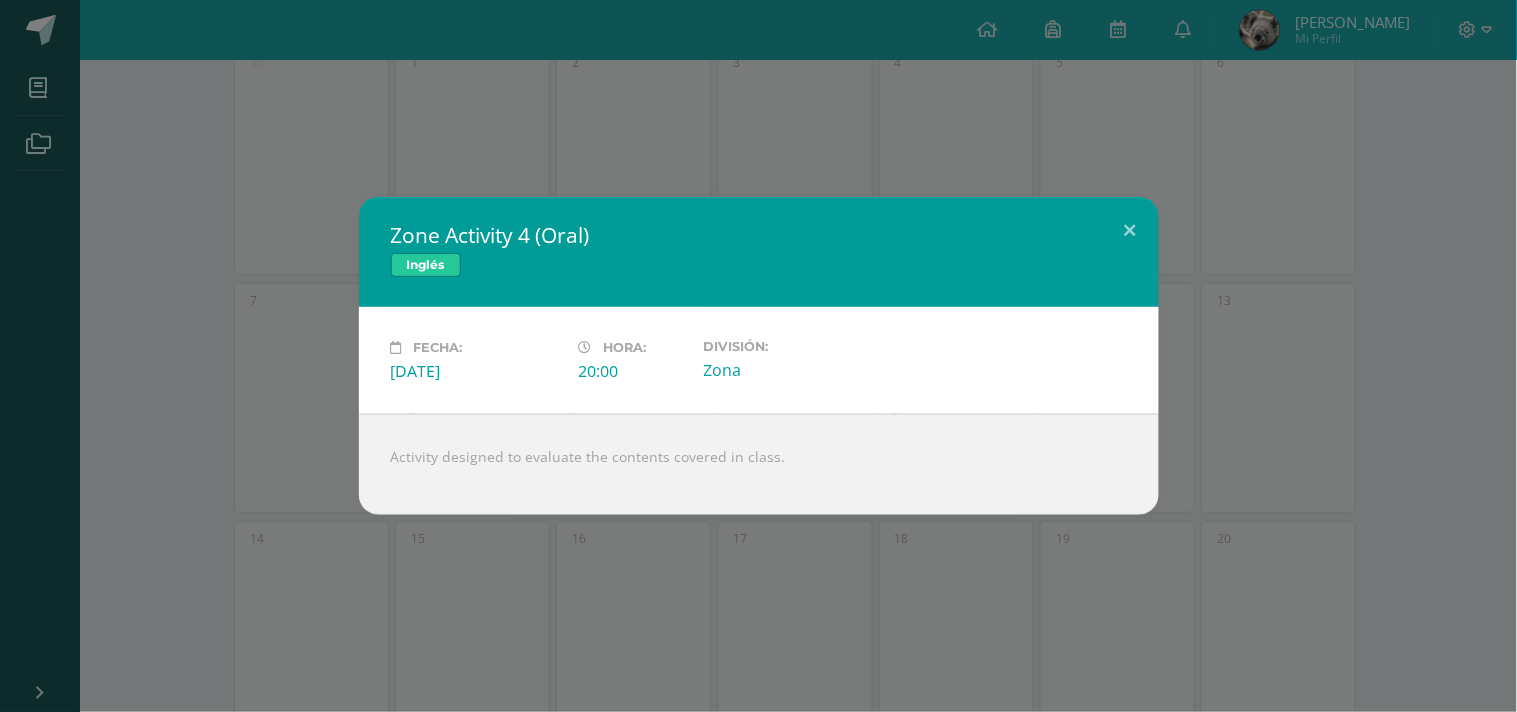click on "Zone Activity 4 (Oral)
Inglés
Fecha:
[DATE][PERSON_NAME]:
20:00
División:
Zona
Activity designed to evaluate the contents covered in class.
Loading..." at bounding box center (758, 356) 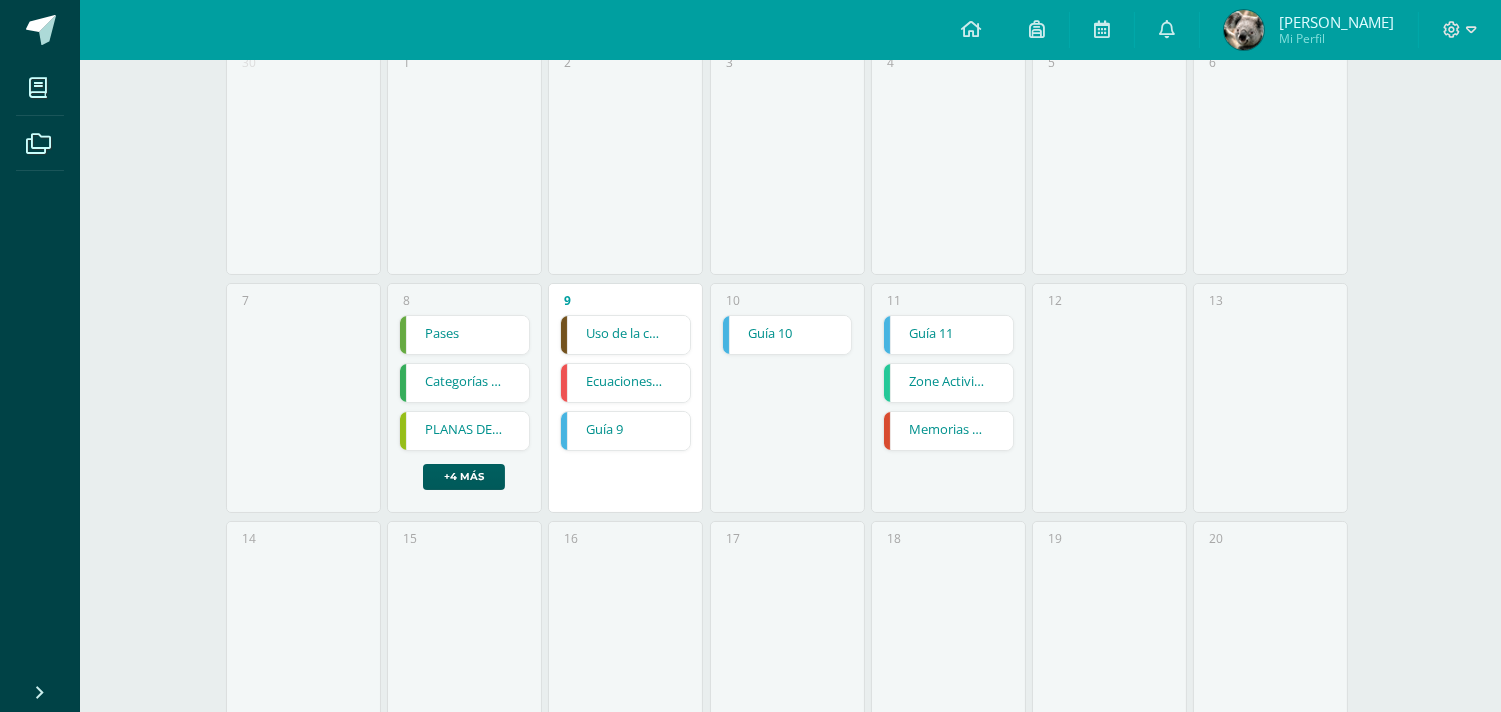 click on "Guía 10" at bounding box center (787, 335) 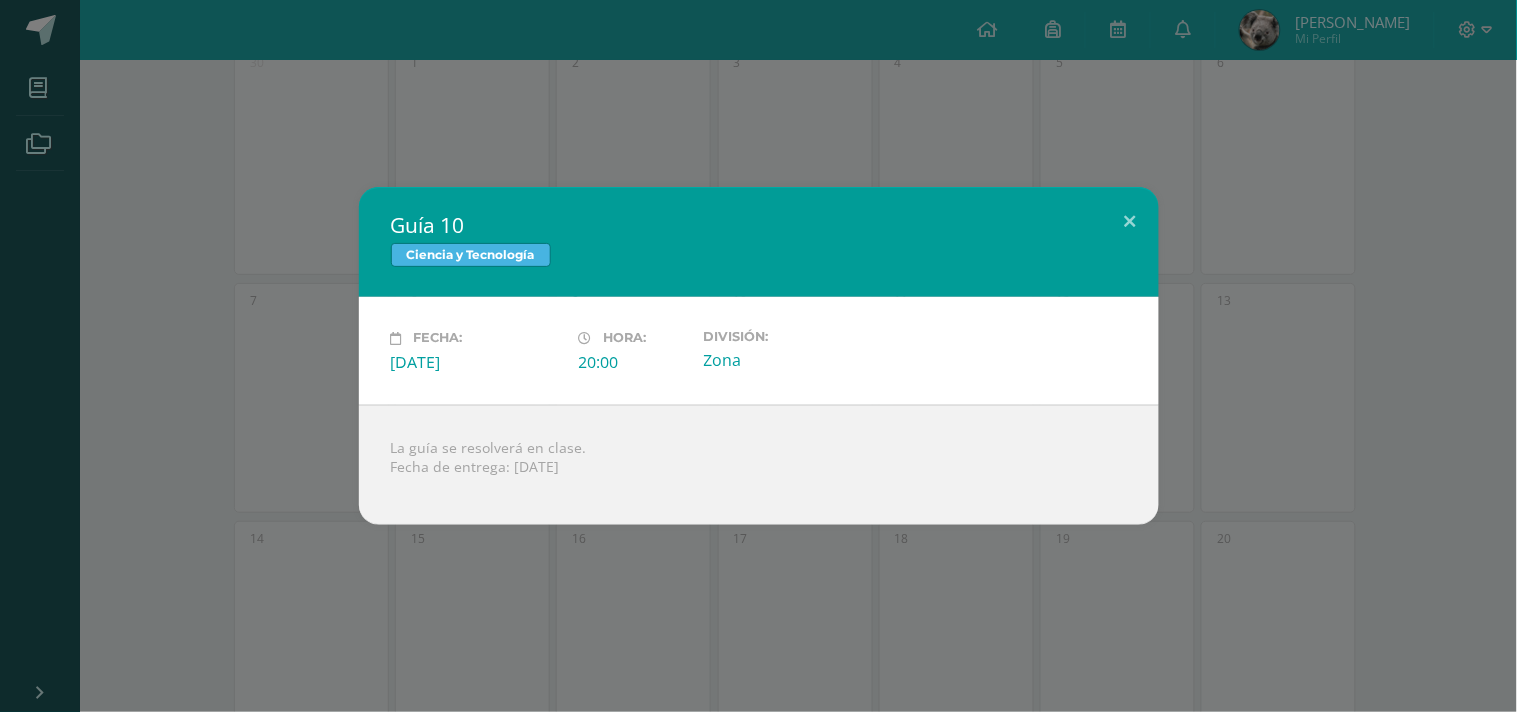click on "Guía 10
Ciencia y Tecnología
Fecha:
[DATE][PERSON_NAME]:
20:00
División:
Zona
La guía se resolverá en clase. Fecha de entrega: [DATE]" at bounding box center (758, 356) 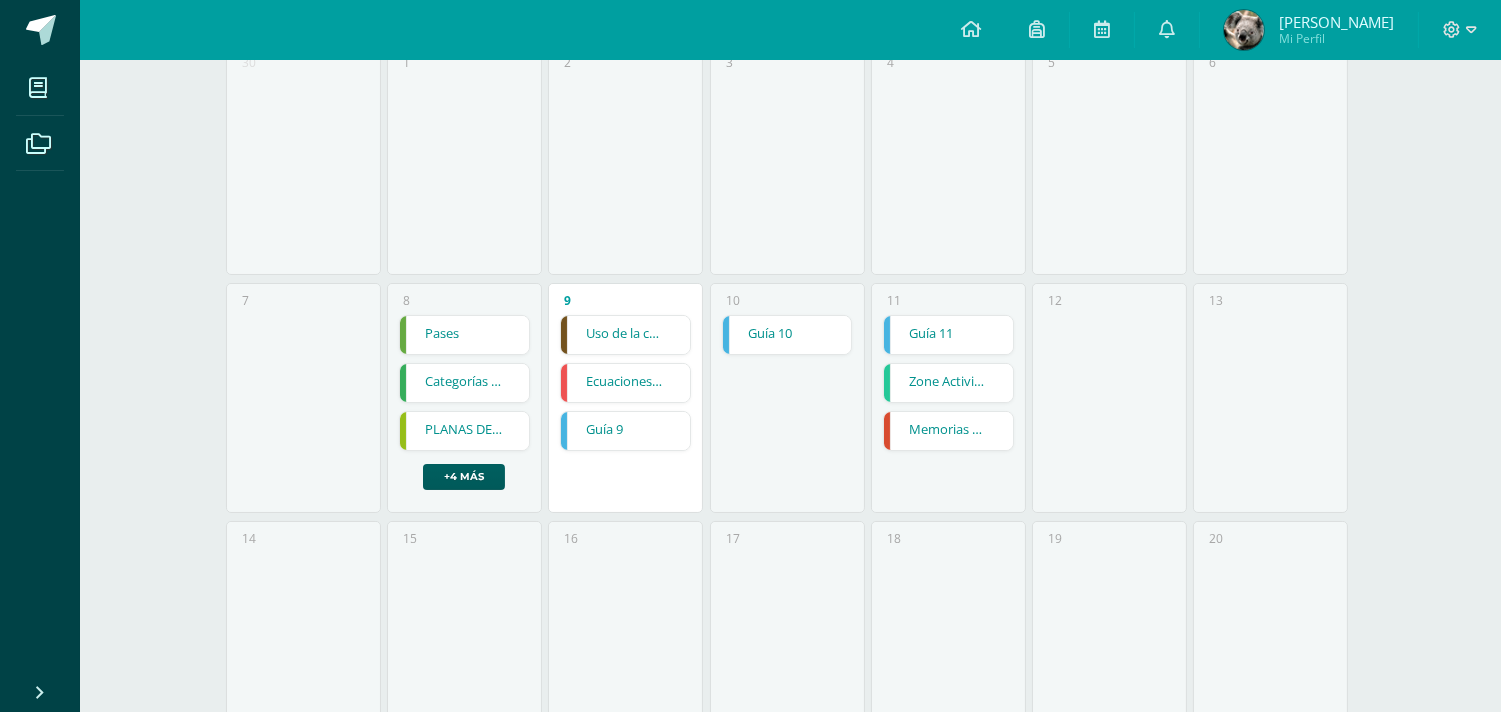 click on "17" at bounding box center (787, 636) 